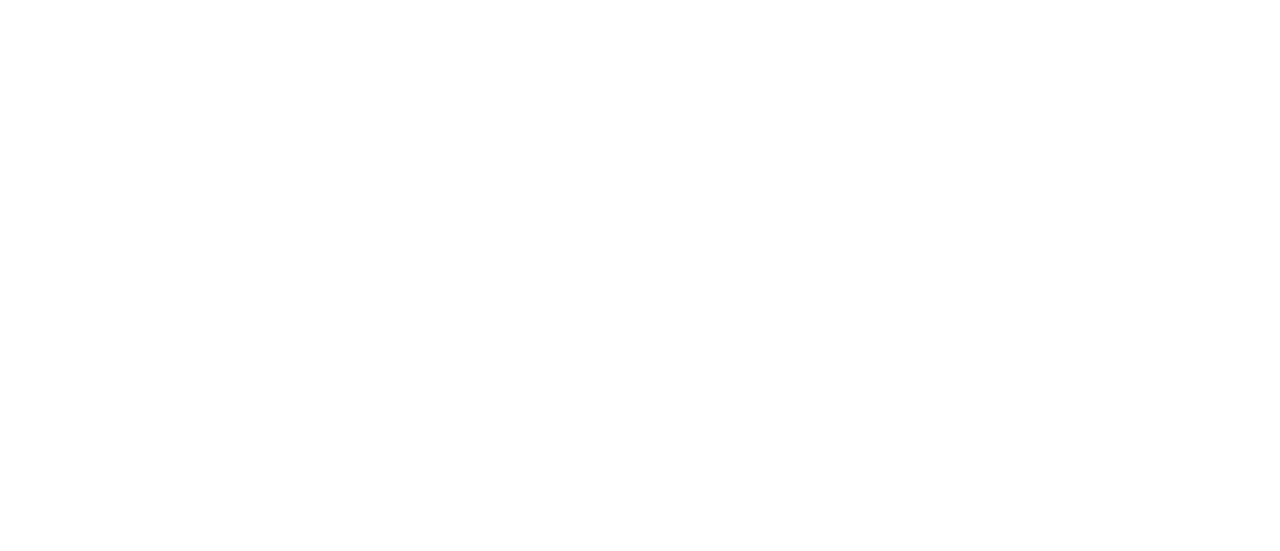 scroll, scrollTop: 0, scrollLeft: 0, axis: both 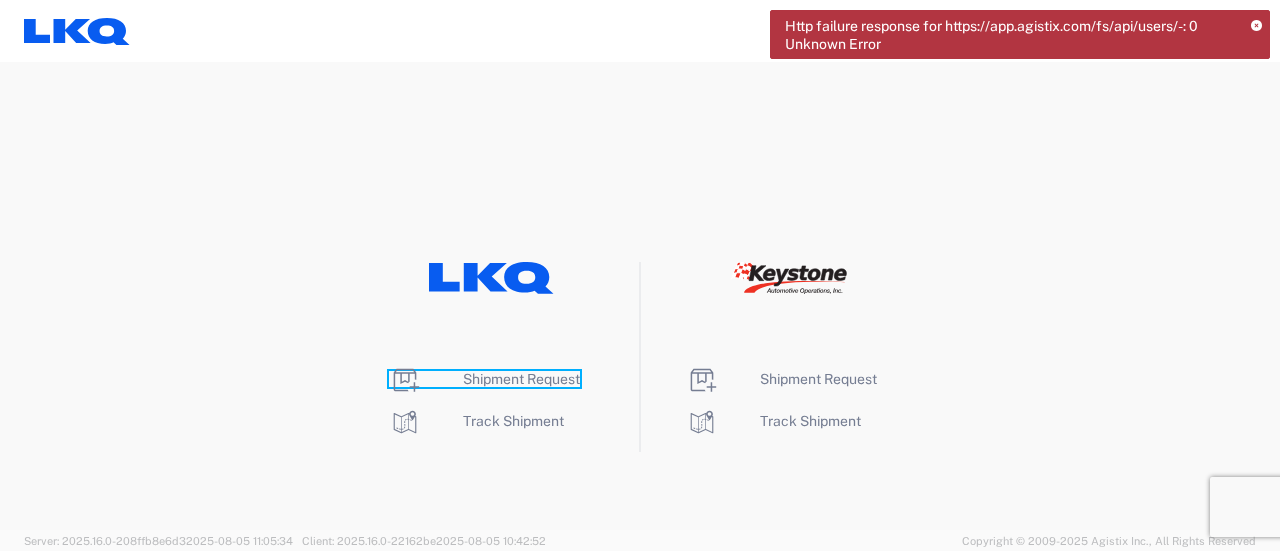 click on "Shipment Request" 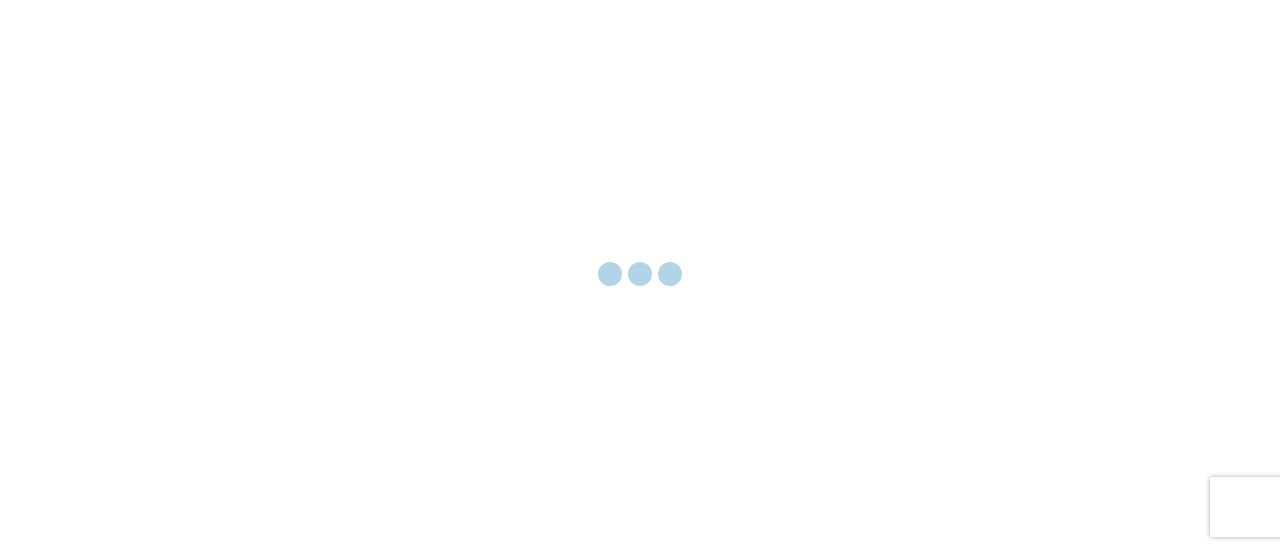 scroll, scrollTop: 0, scrollLeft: 0, axis: both 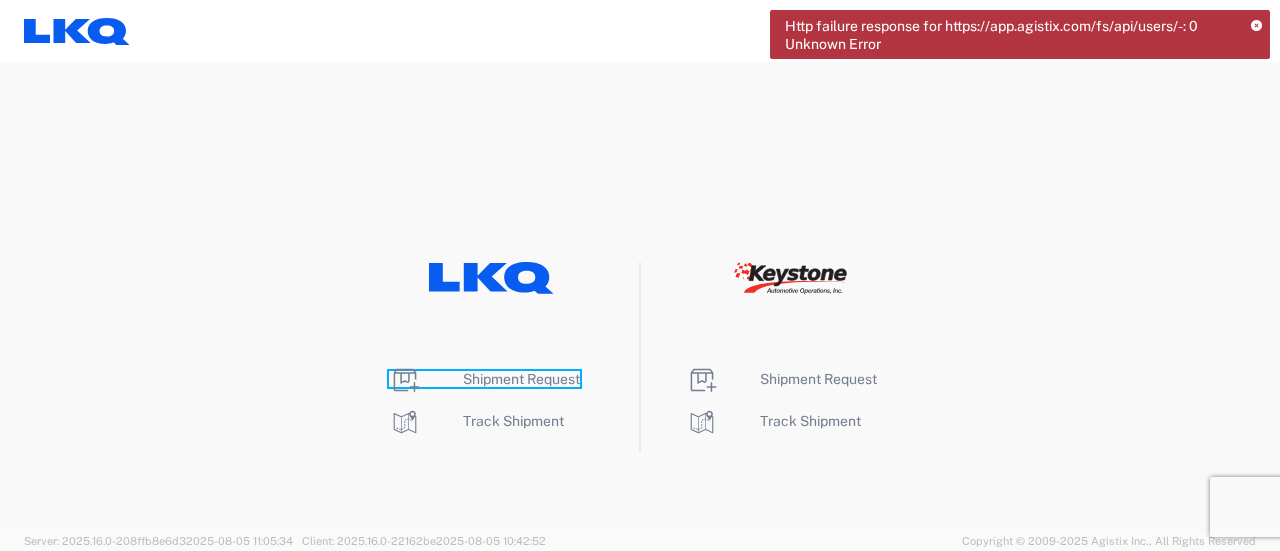 click on "Shipment Request" 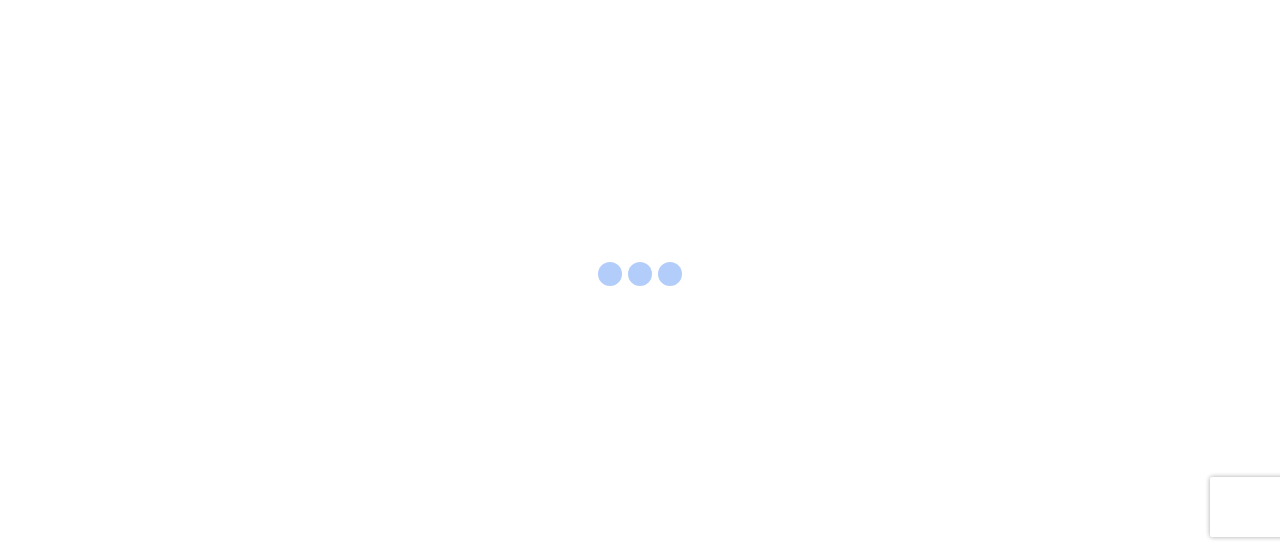 scroll, scrollTop: 0, scrollLeft: 0, axis: both 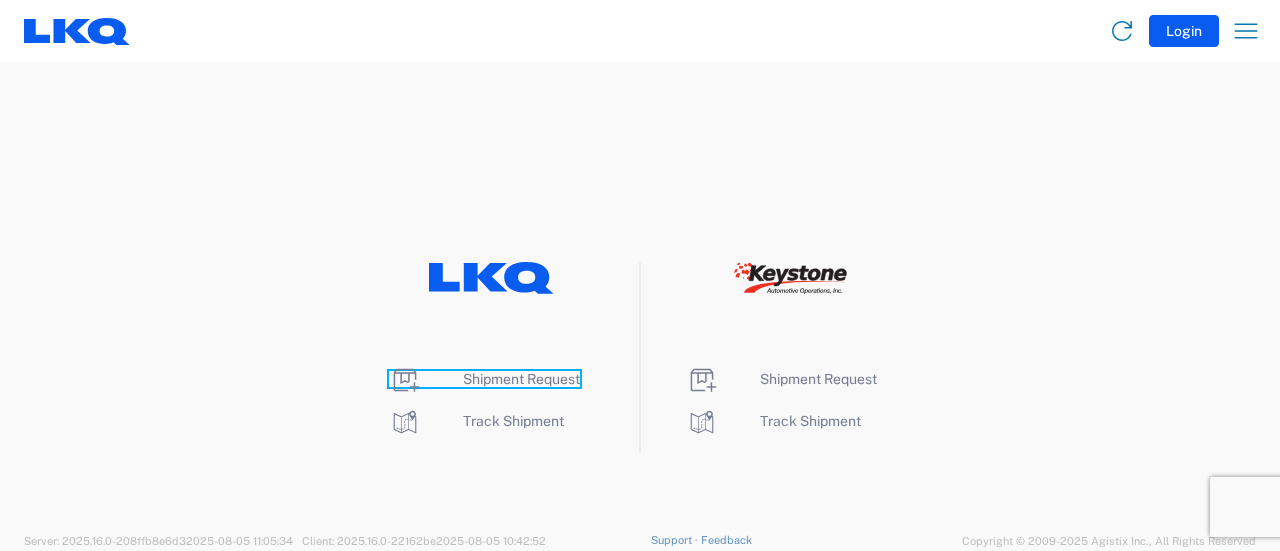 click on "Shipment Request" 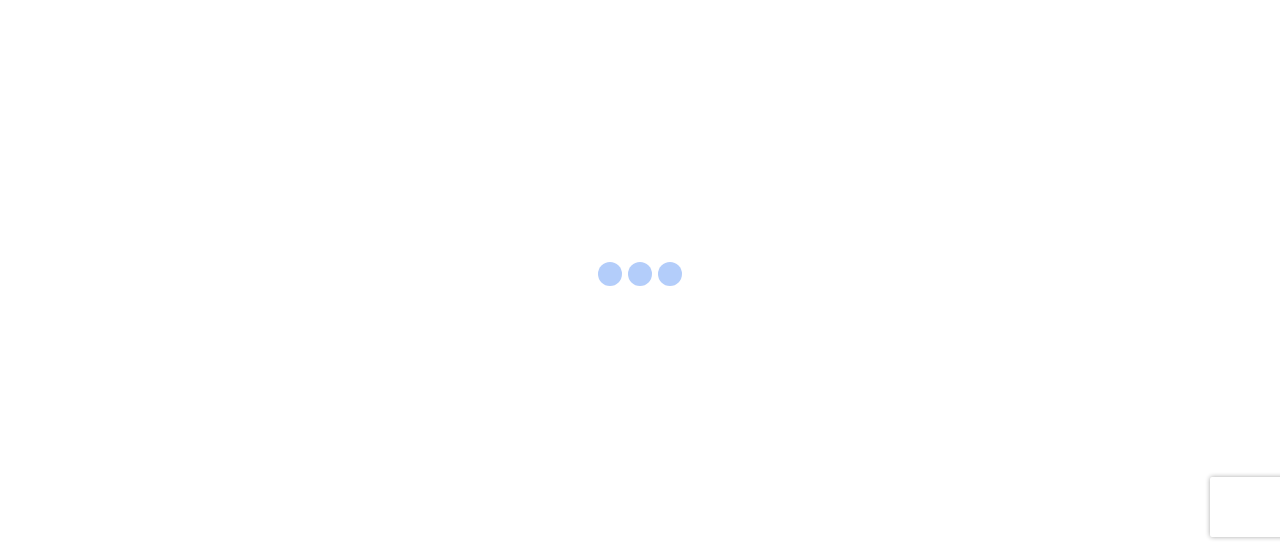 scroll, scrollTop: 0, scrollLeft: 0, axis: both 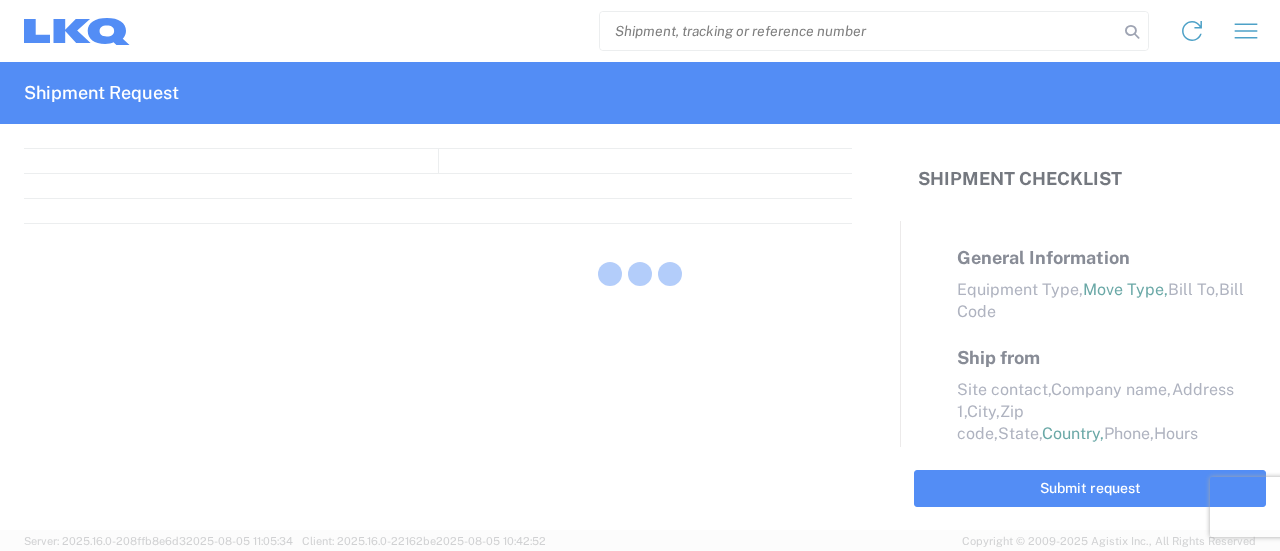 select on "FULL" 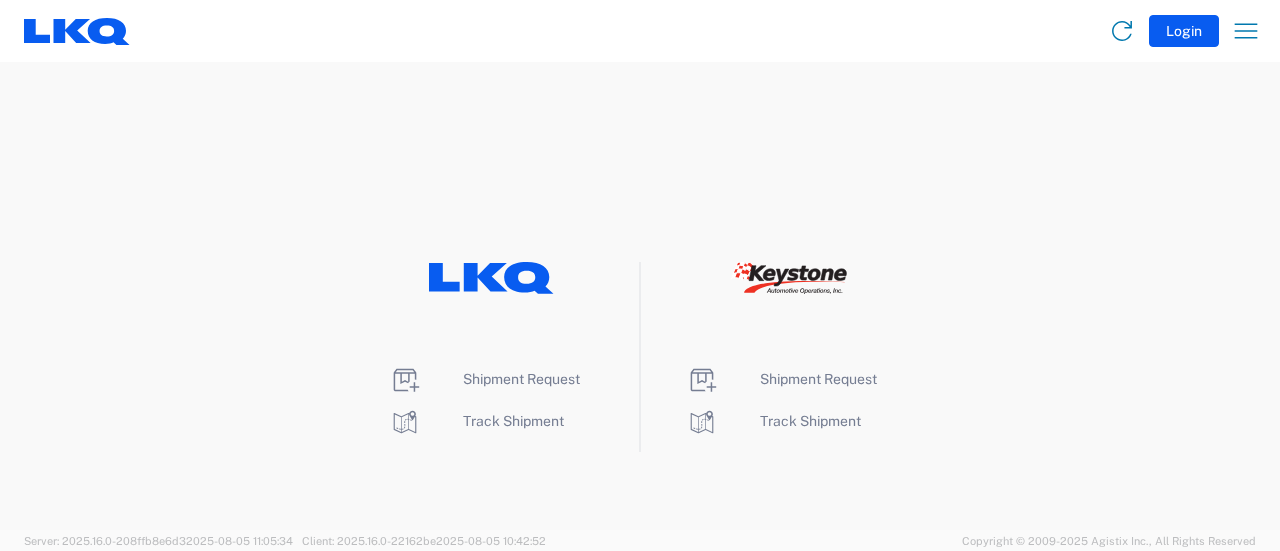 scroll, scrollTop: 0, scrollLeft: 0, axis: both 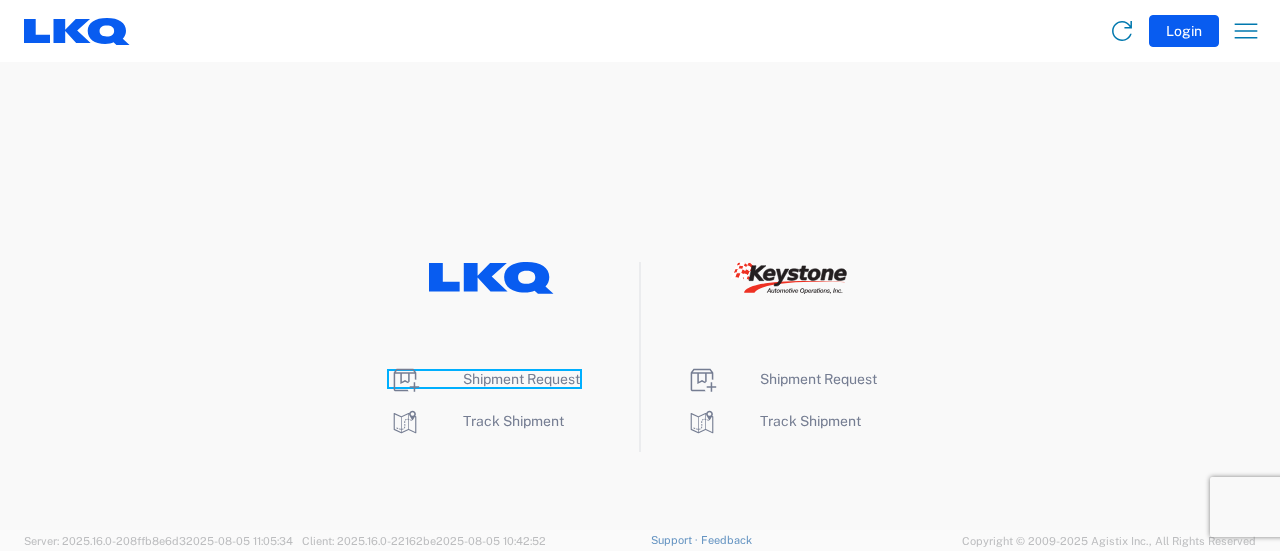 click on "Shipment Request" 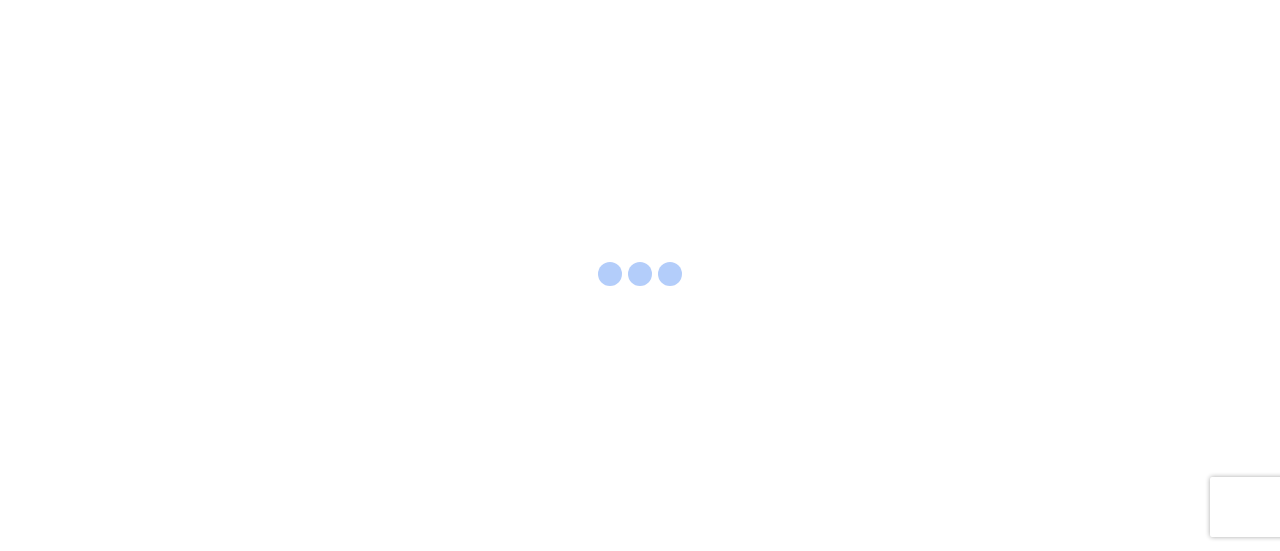 scroll, scrollTop: 0, scrollLeft: 0, axis: both 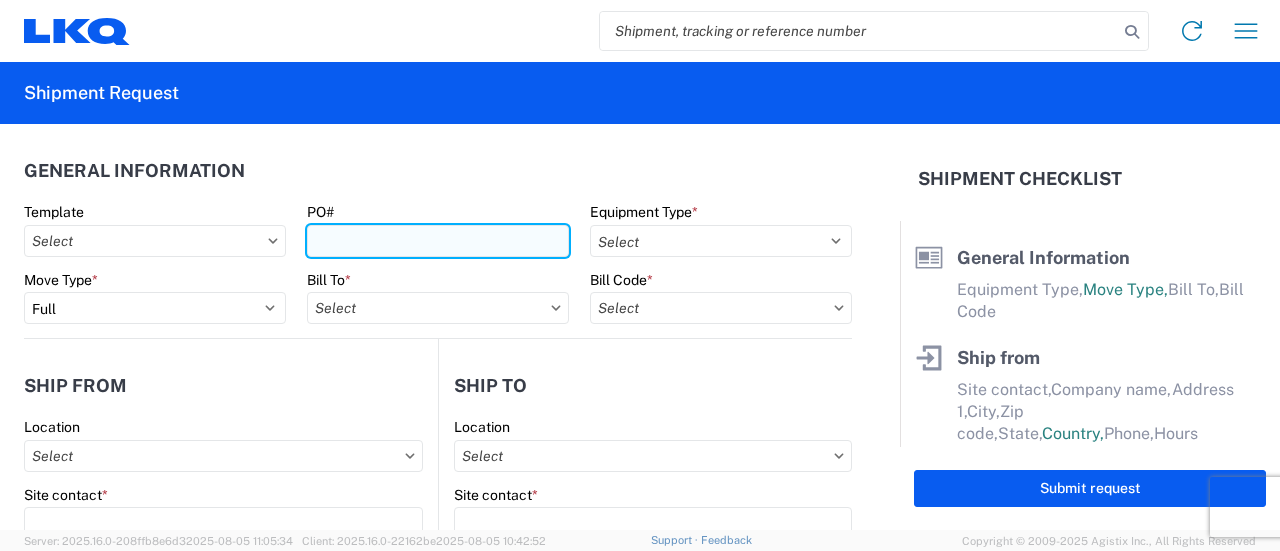 paste on "atl ext207" 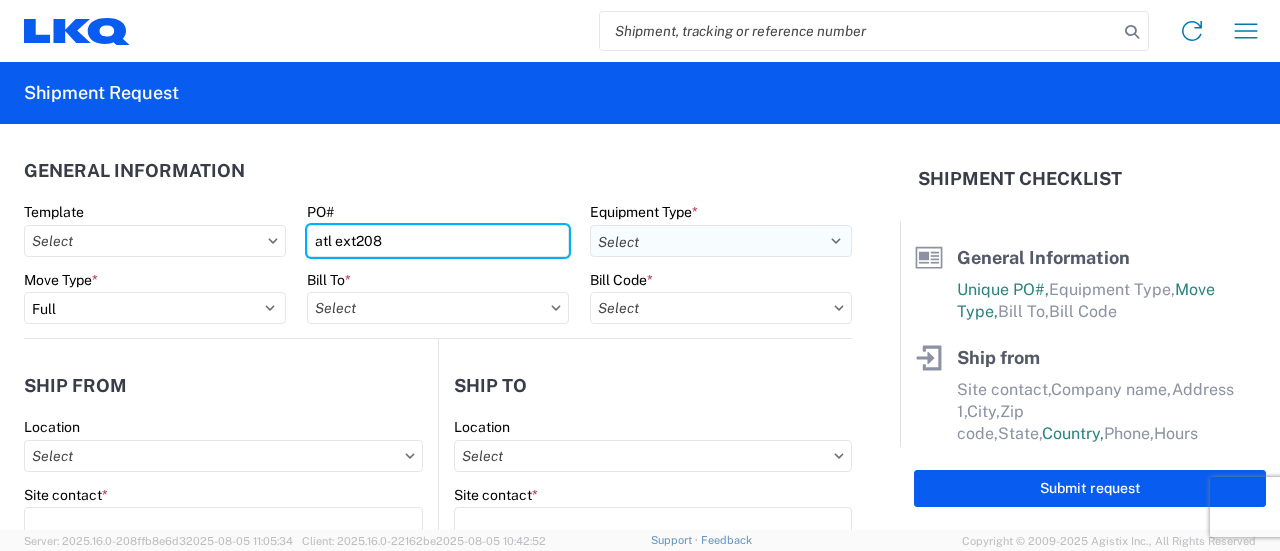 type on "atl ext208" 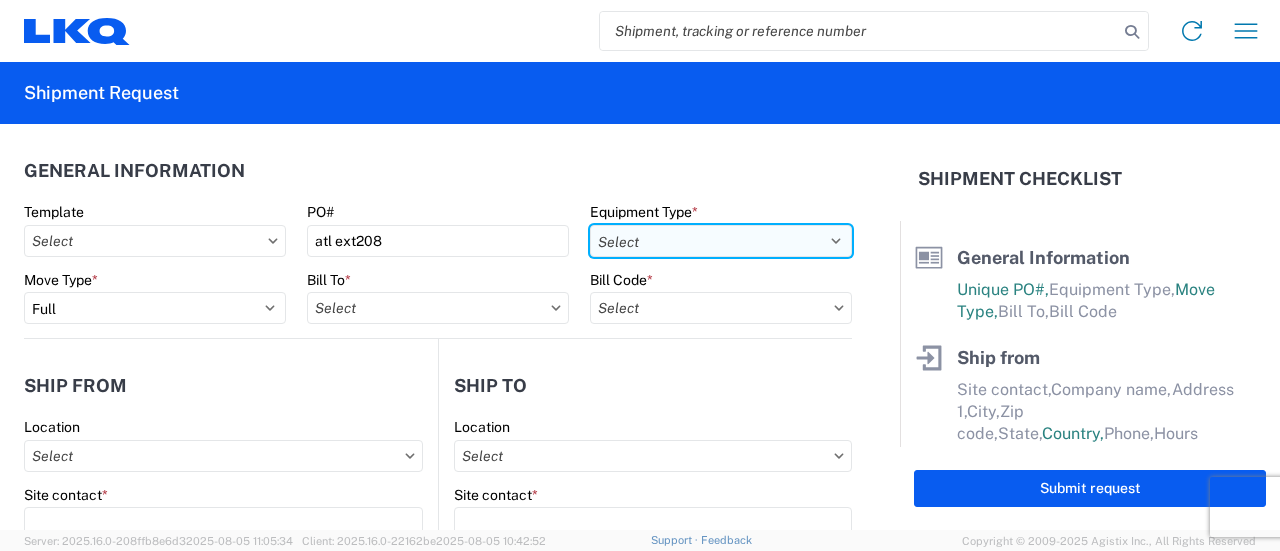 click on "Select 53’ Dry Van Flatbed Dropdeck (van) Lowboy (flatbed) Rail" at bounding box center (721, 241) 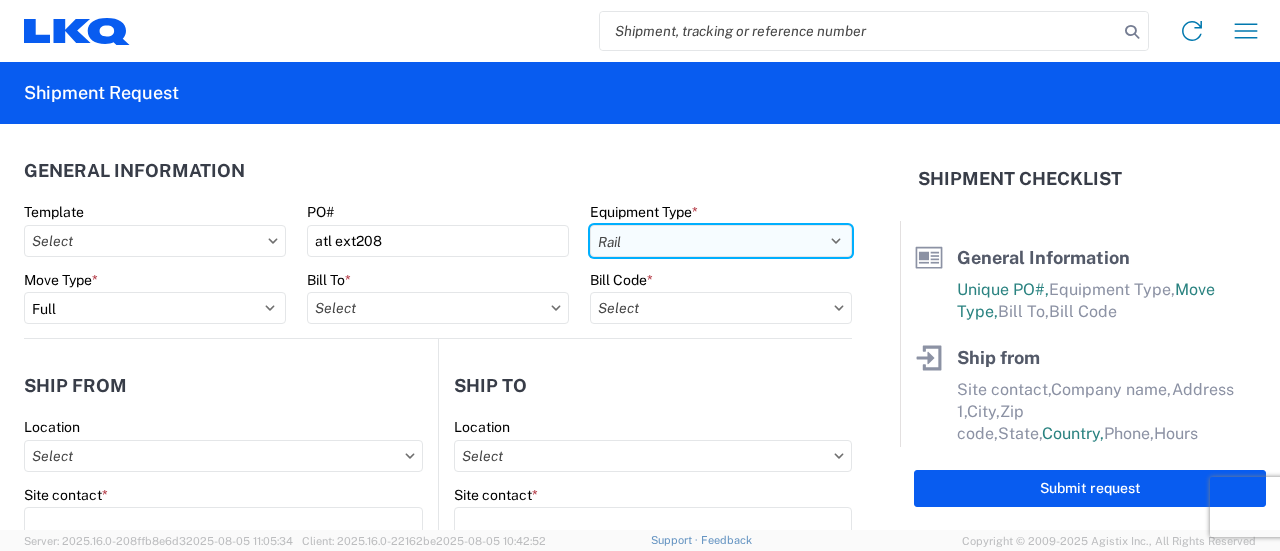 click on "Select 53’ Dry Van Flatbed Dropdeck (van) Lowboy (flatbed) Rail" at bounding box center [721, 241] 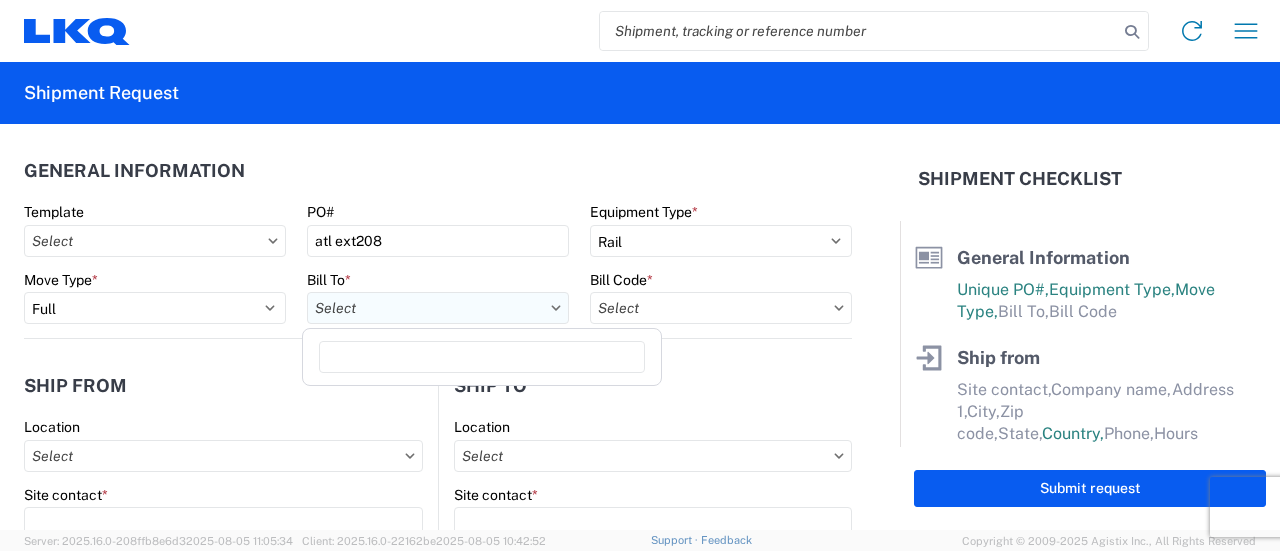 click on "Bill To  *" at bounding box center (438, 308) 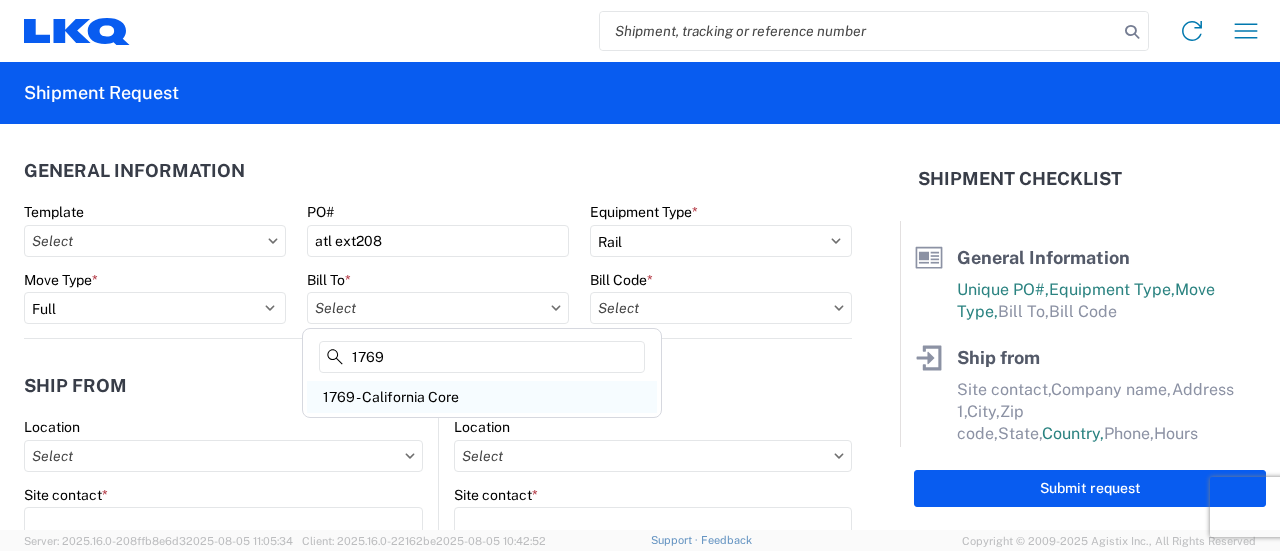 type on "1769" 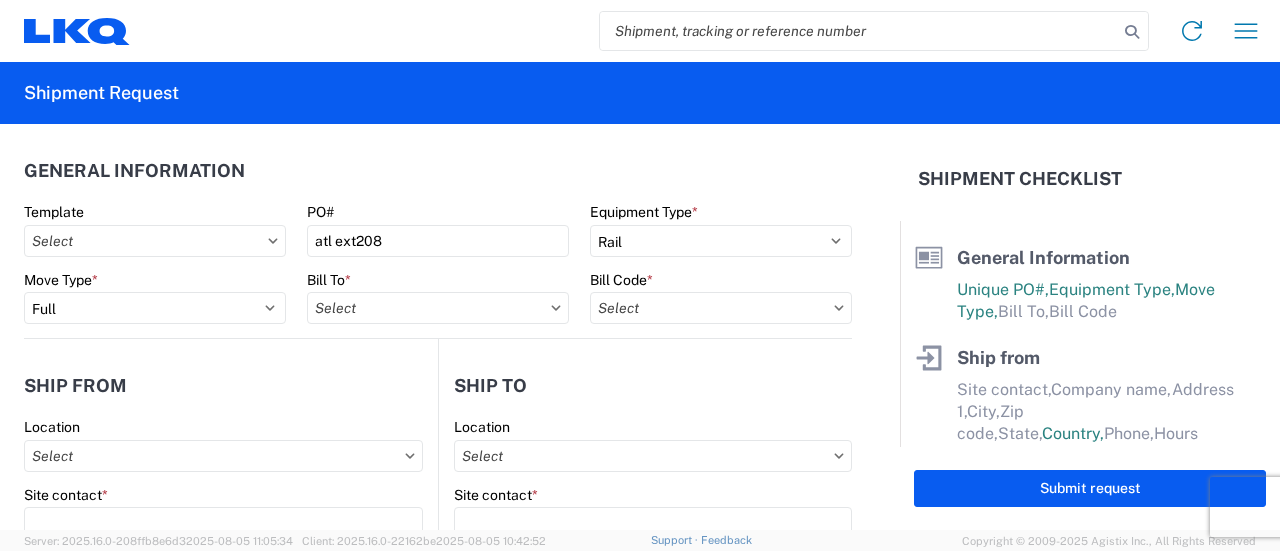 type on "1769 - California Core" 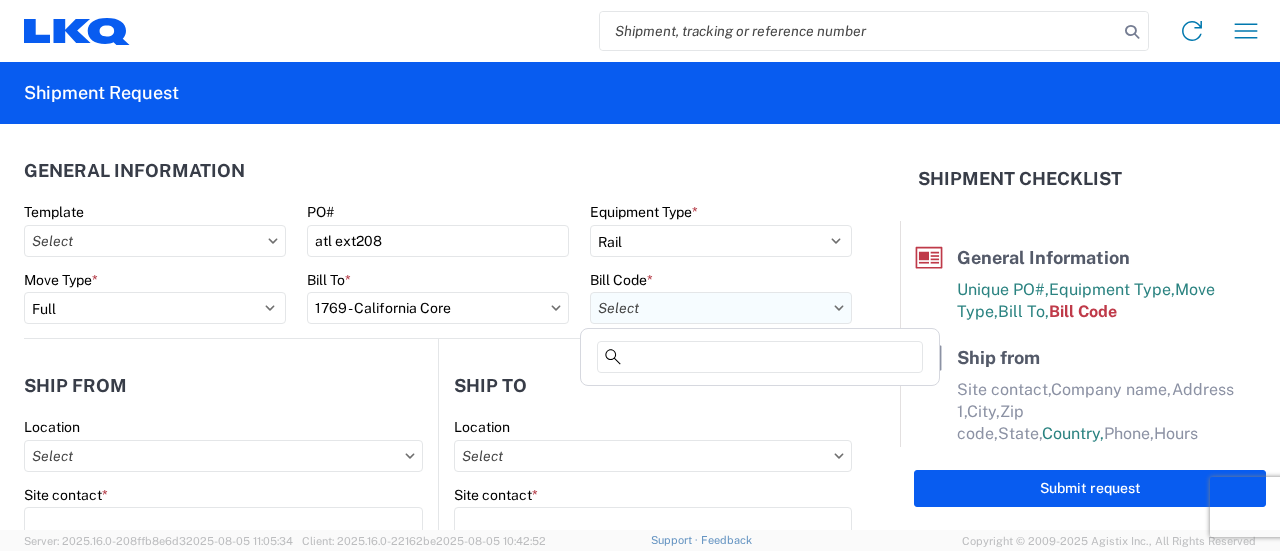 click on "Bill Code  *" at bounding box center (721, 308) 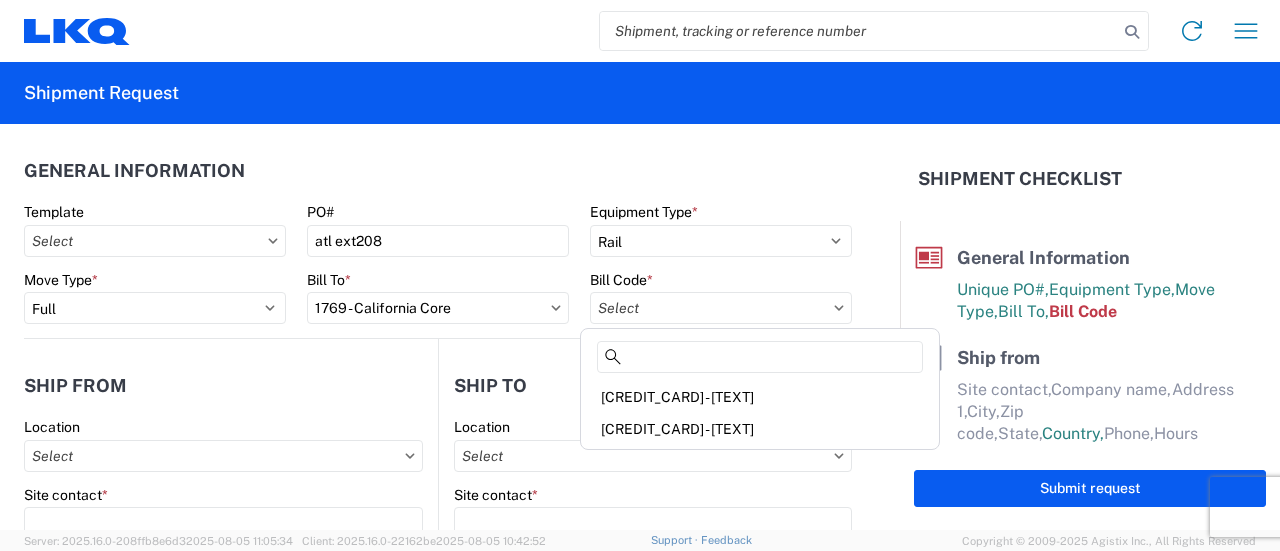 click on "[CREDIT_CARD] - [TEXT]" 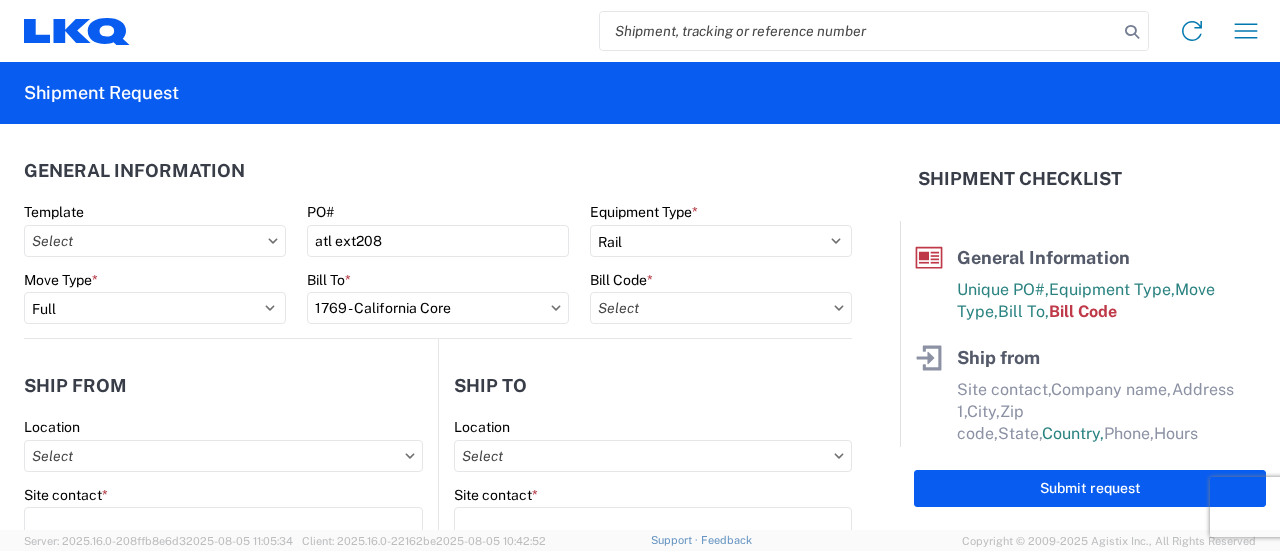 type on "[CREDIT_CARD] - [TEXT]" 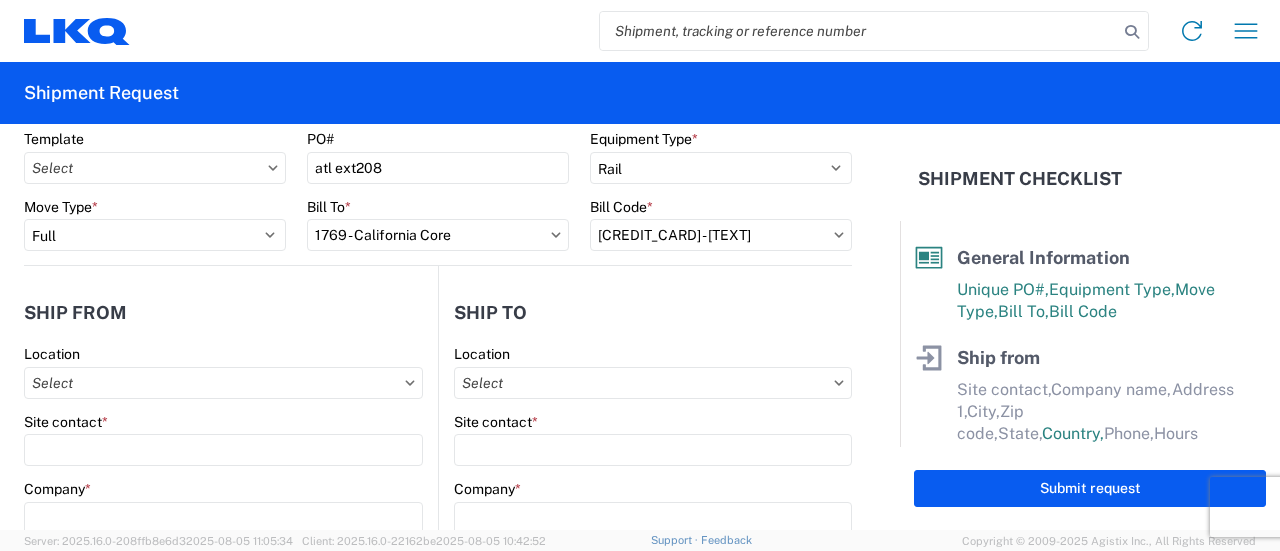 scroll, scrollTop: 100, scrollLeft: 0, axis: vertical 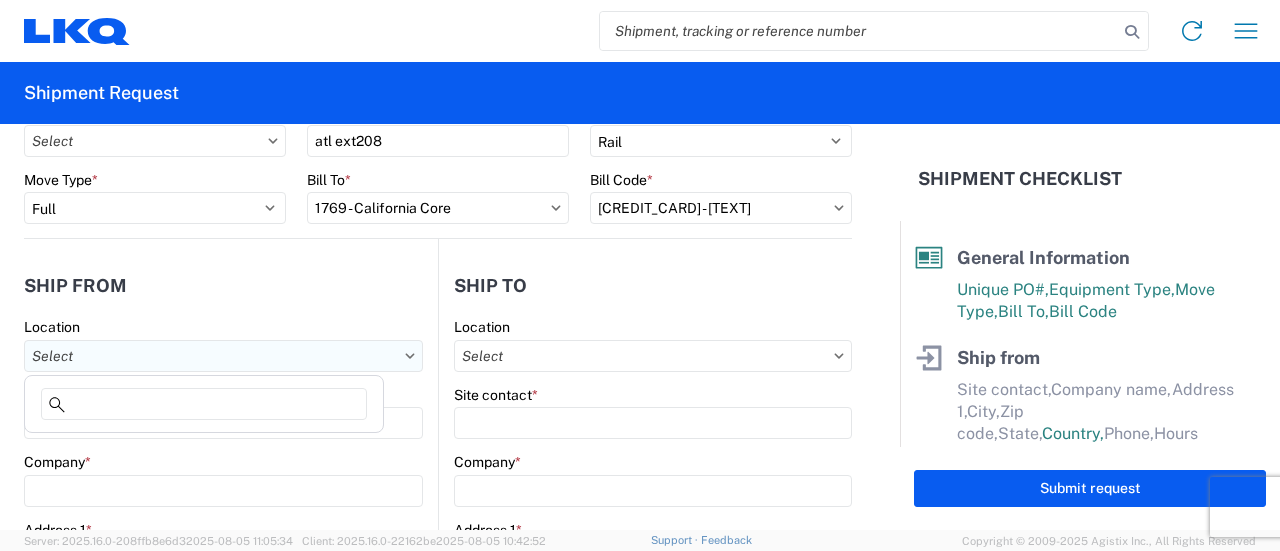 click on "Location" at bounding box center [223, 356] 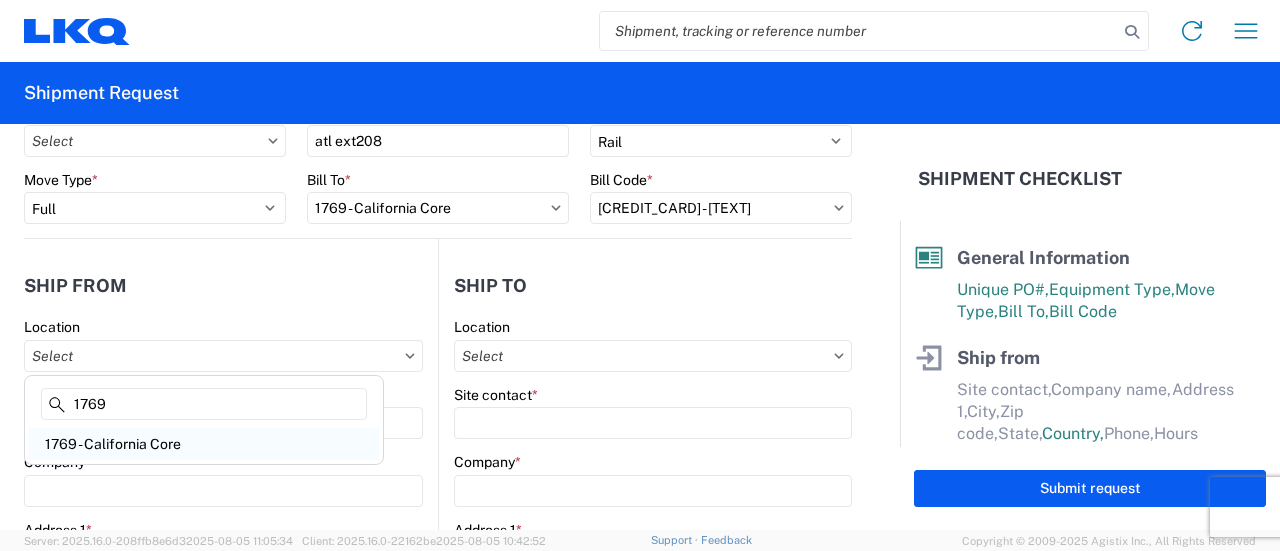 type on "1769" 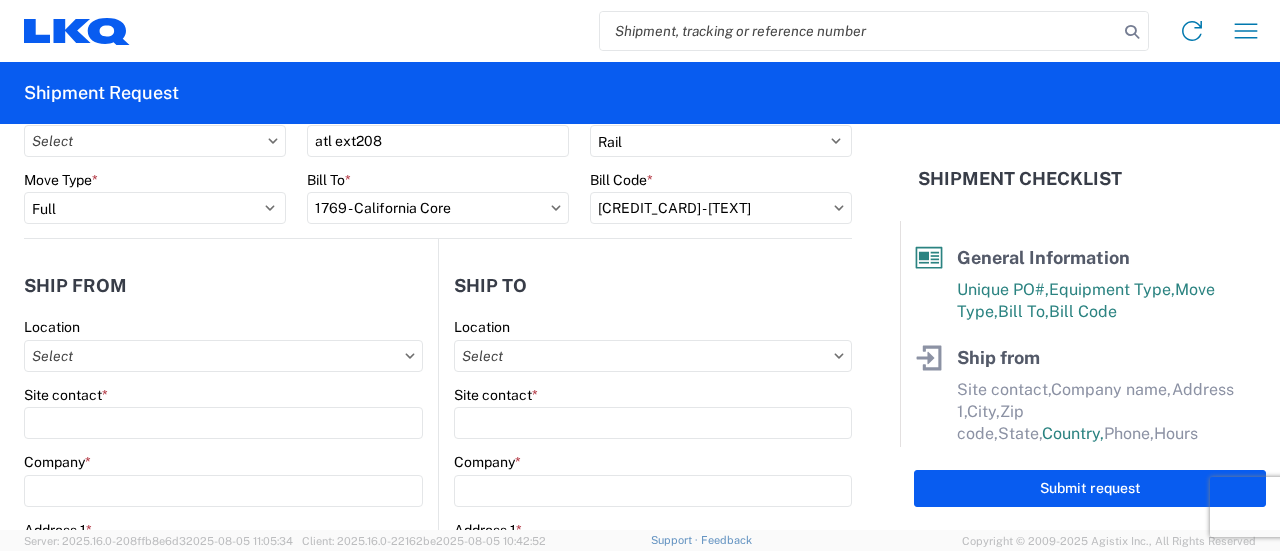 type on "1769 - California Core" 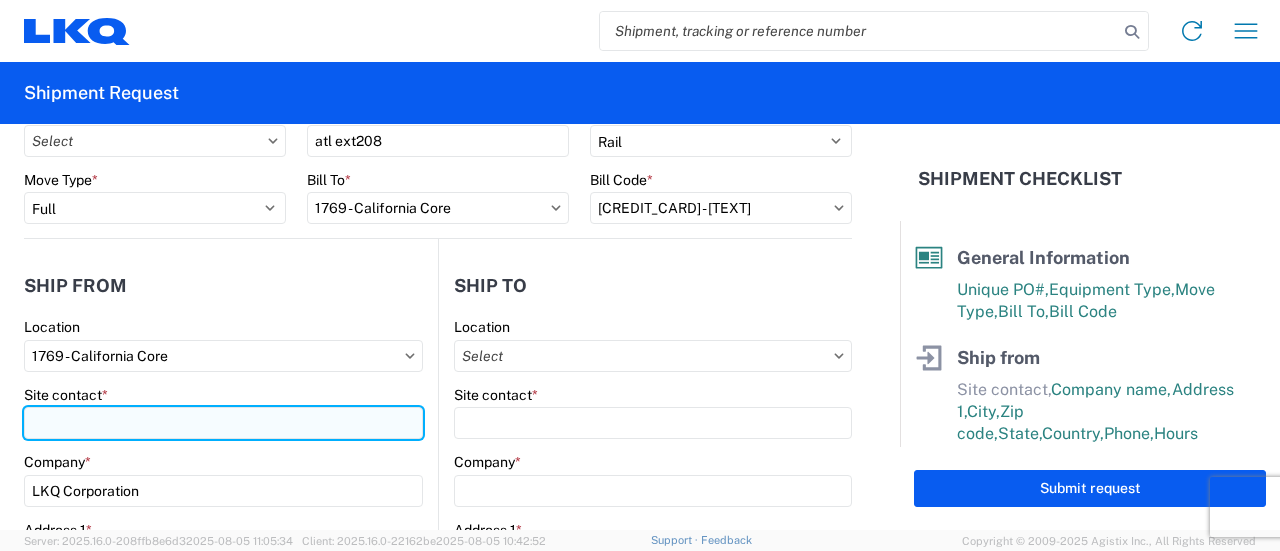 click on "Site contact  *" at bounding box center [223, 423] 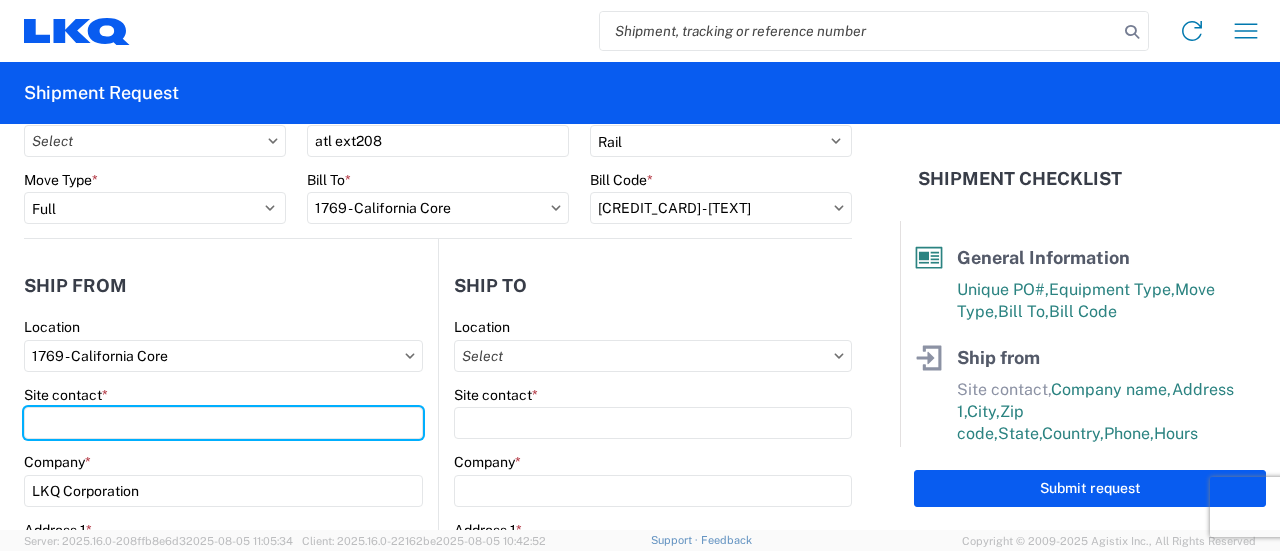type on "Marc Metzger" 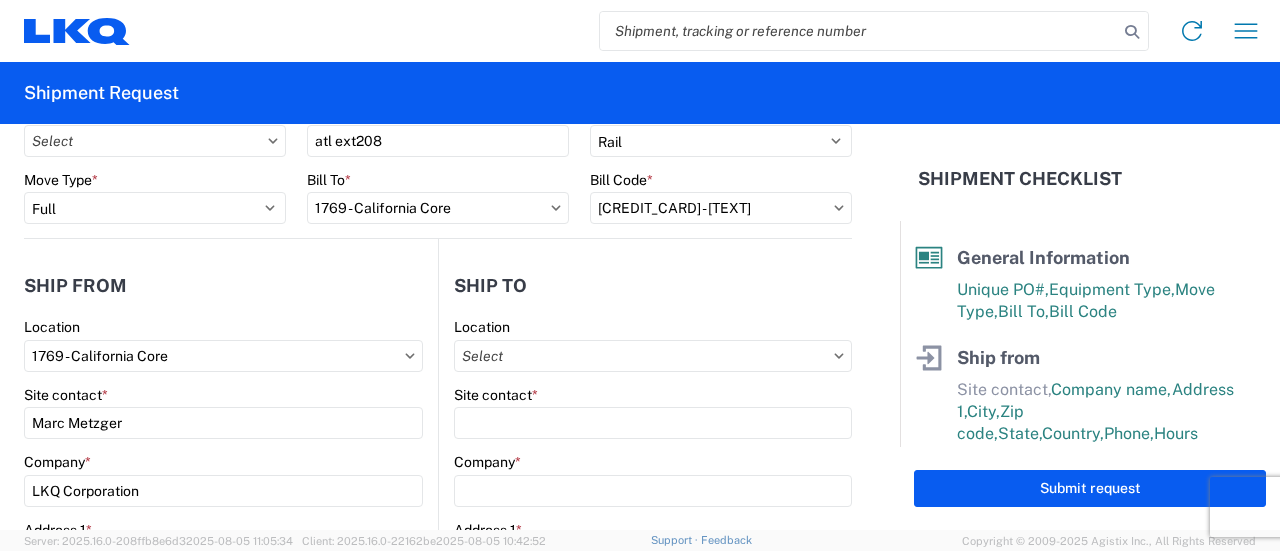 type on "[EMAIL]" 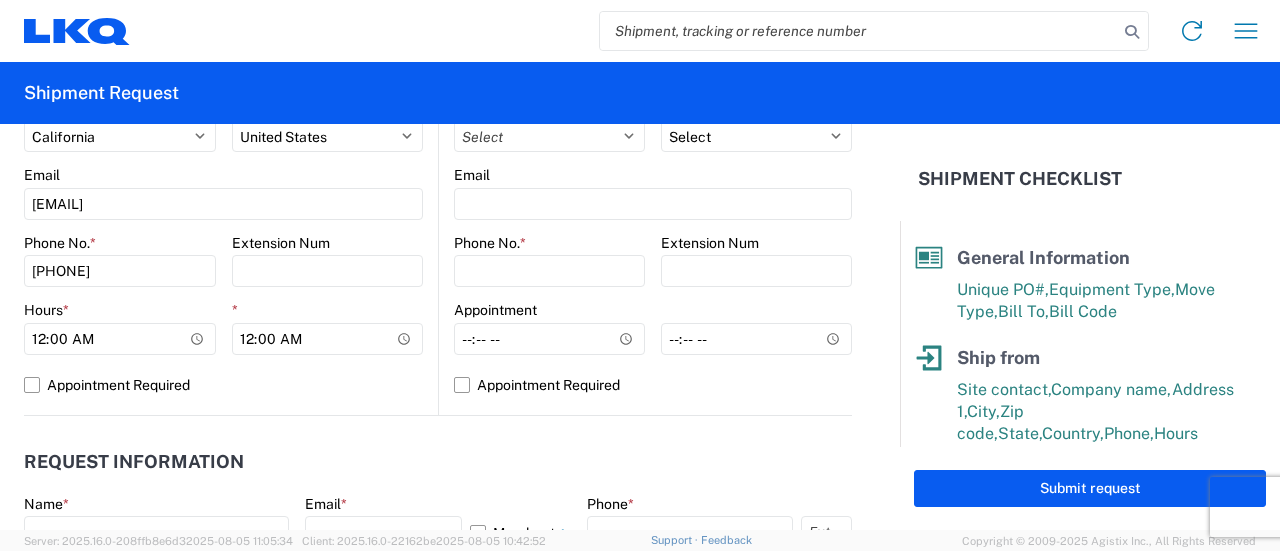 scroll, scrollTop: 800, scrollLeft: 0, axis: vertical 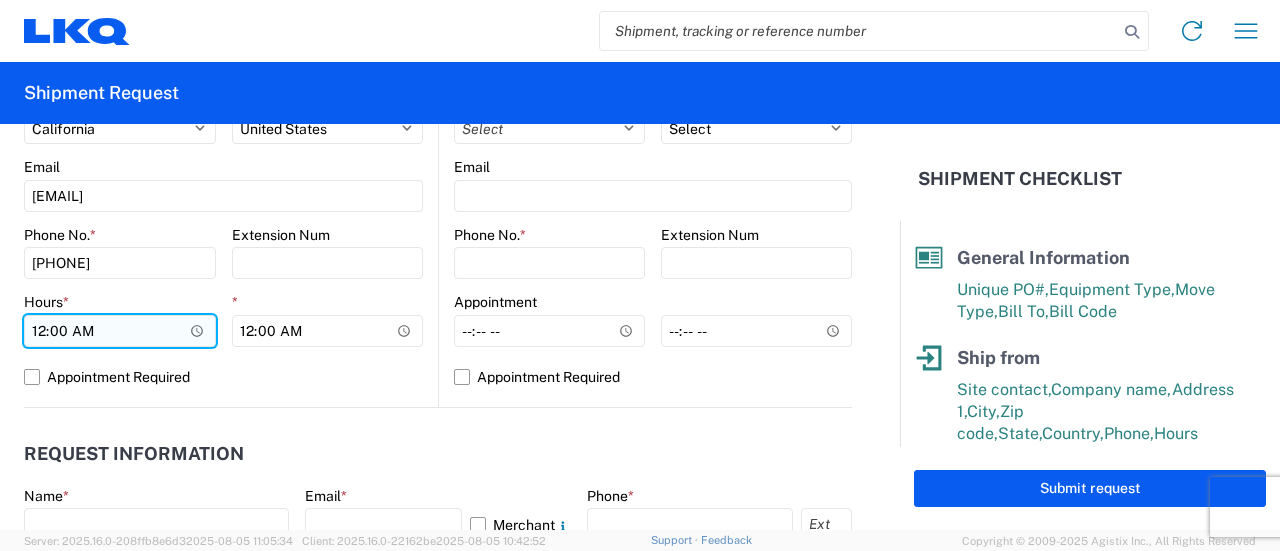 click on "00:00" at bounding box center [120, 331] 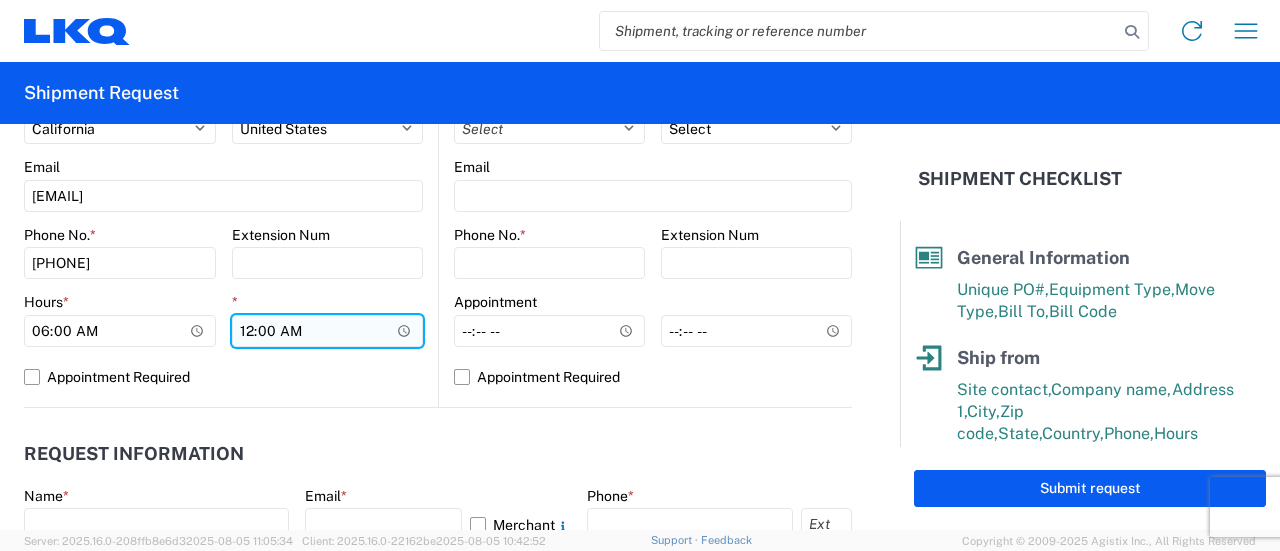 type on "06:00" 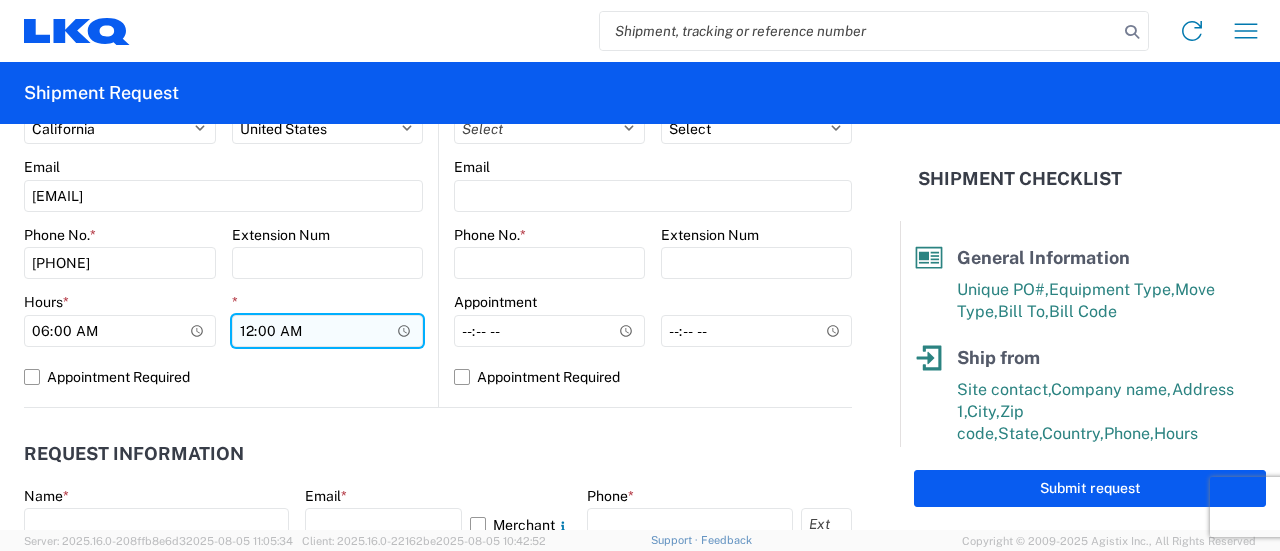 click on "00:00" at bounding box center (328, 331) 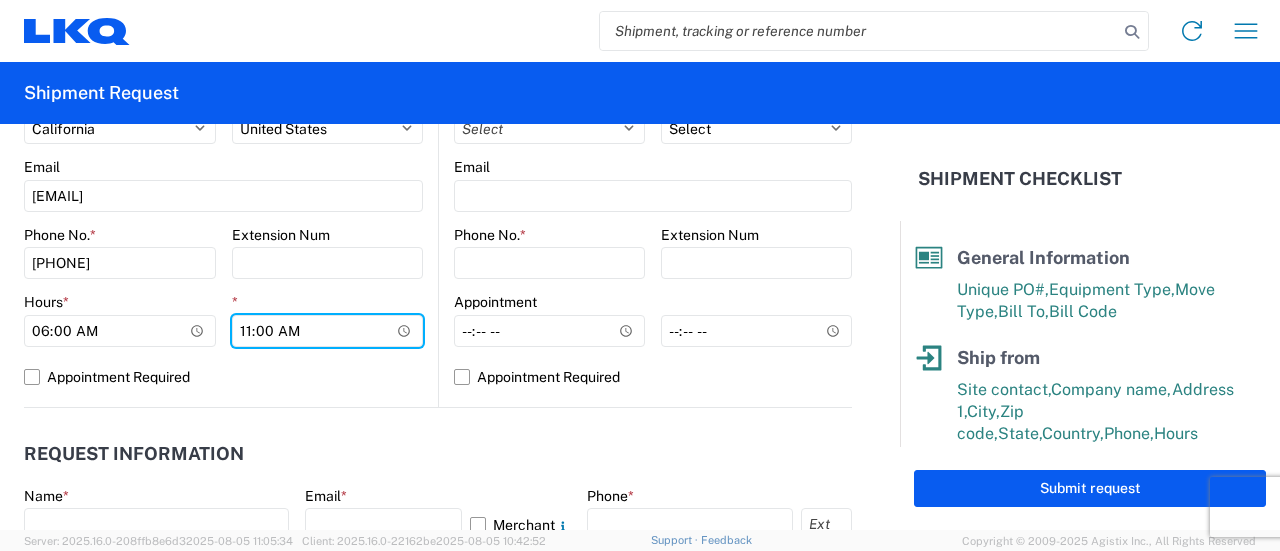 type on "11:00" 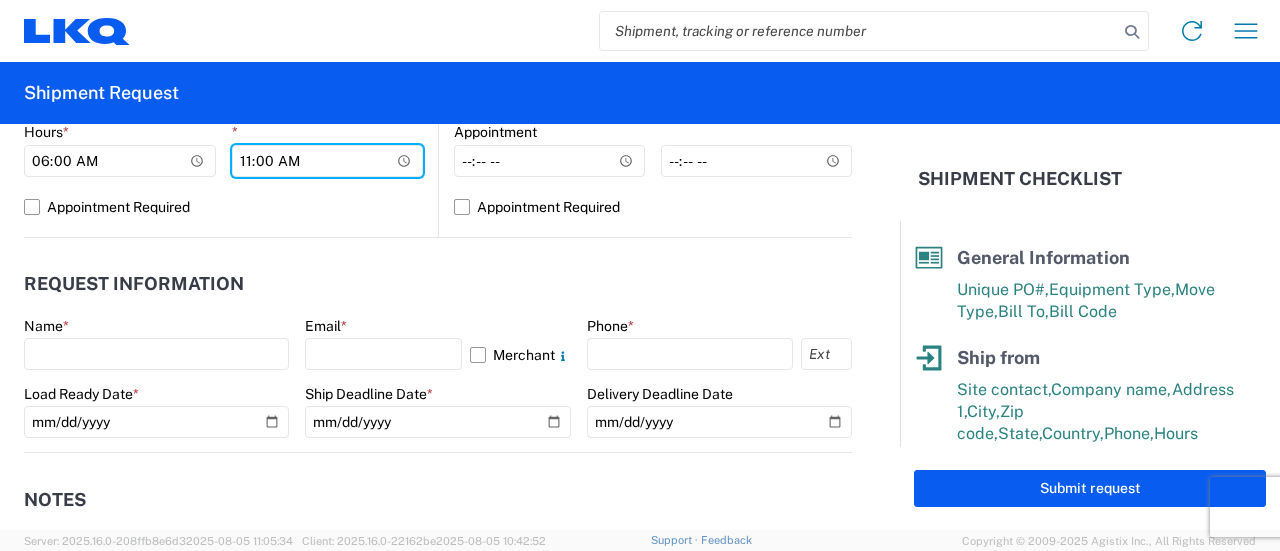 scroll, scrollTop: 1000, scrollLeft: 0, axis: vertical 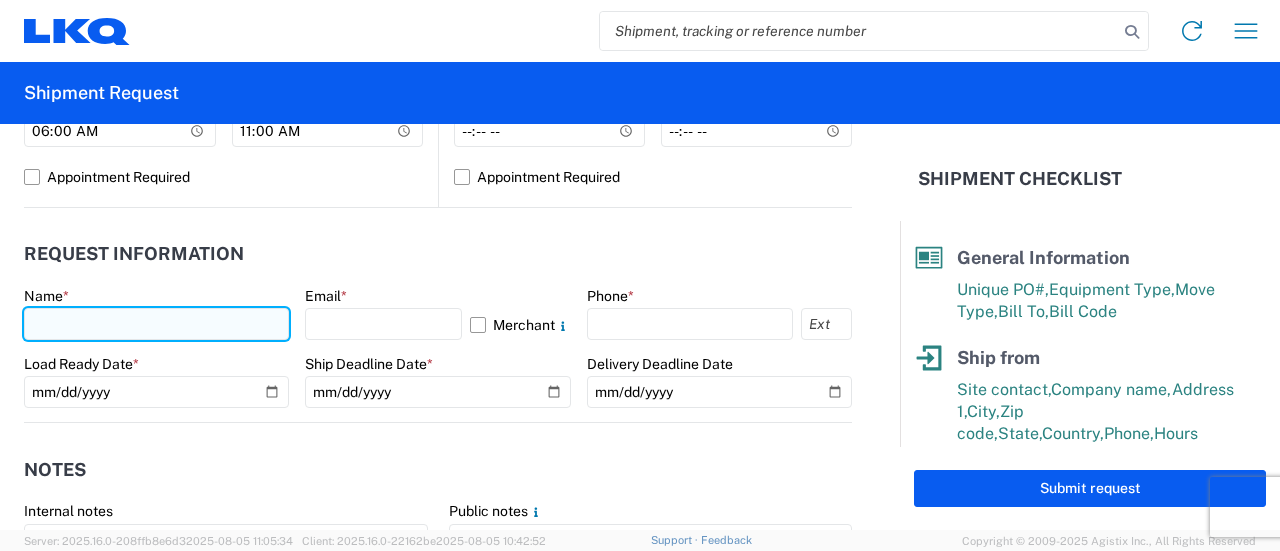 click 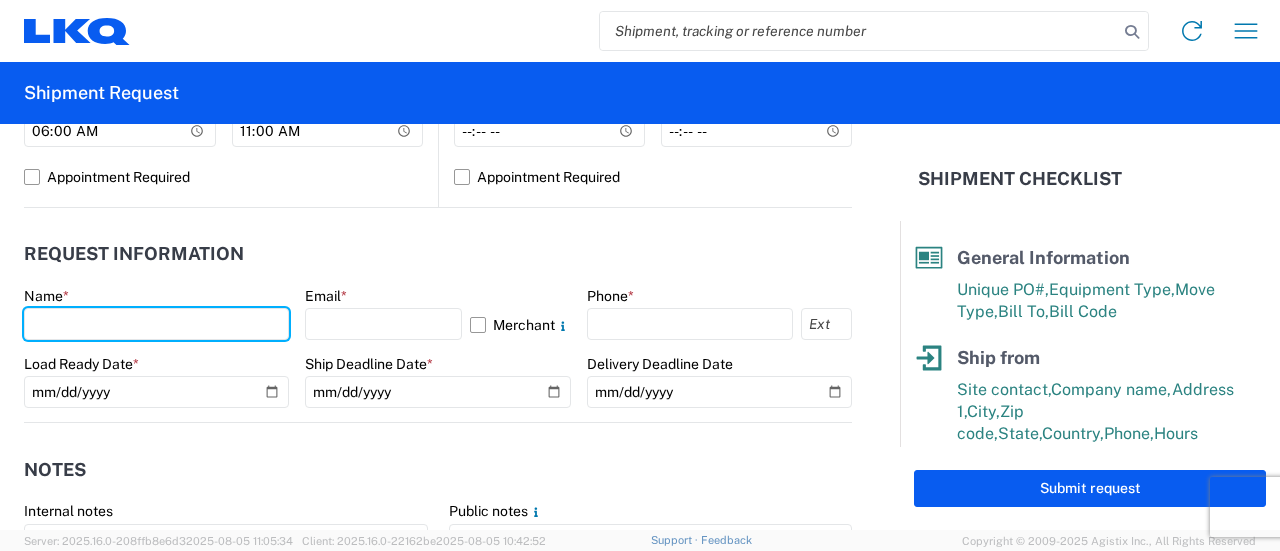 type on "Marc Metzger" 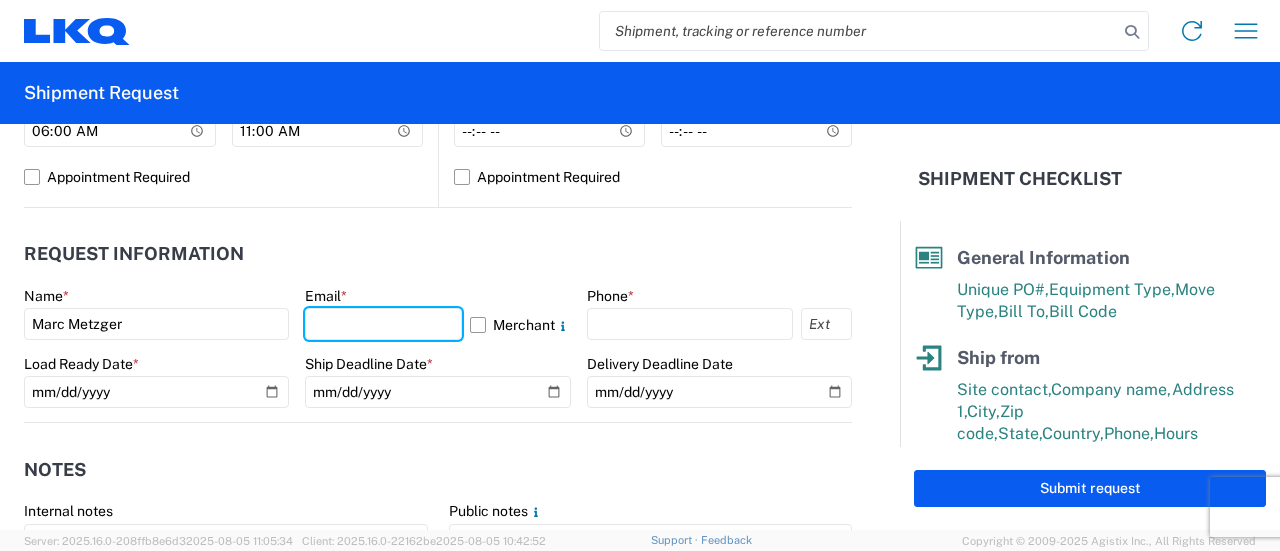 type on "[EMAIL]" 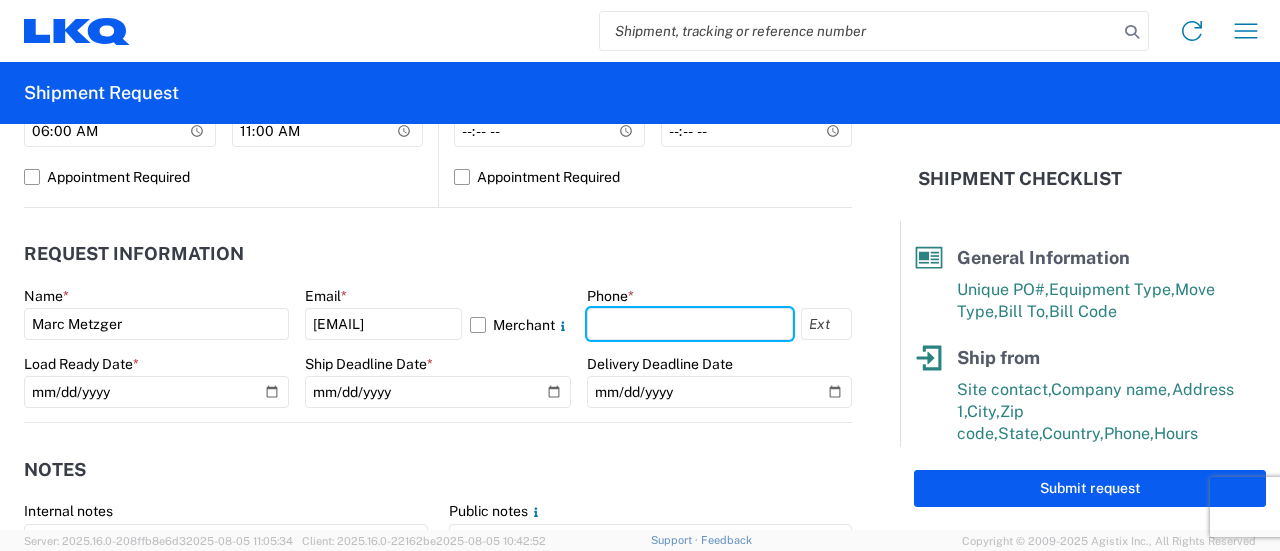 type on "[PHONE]" 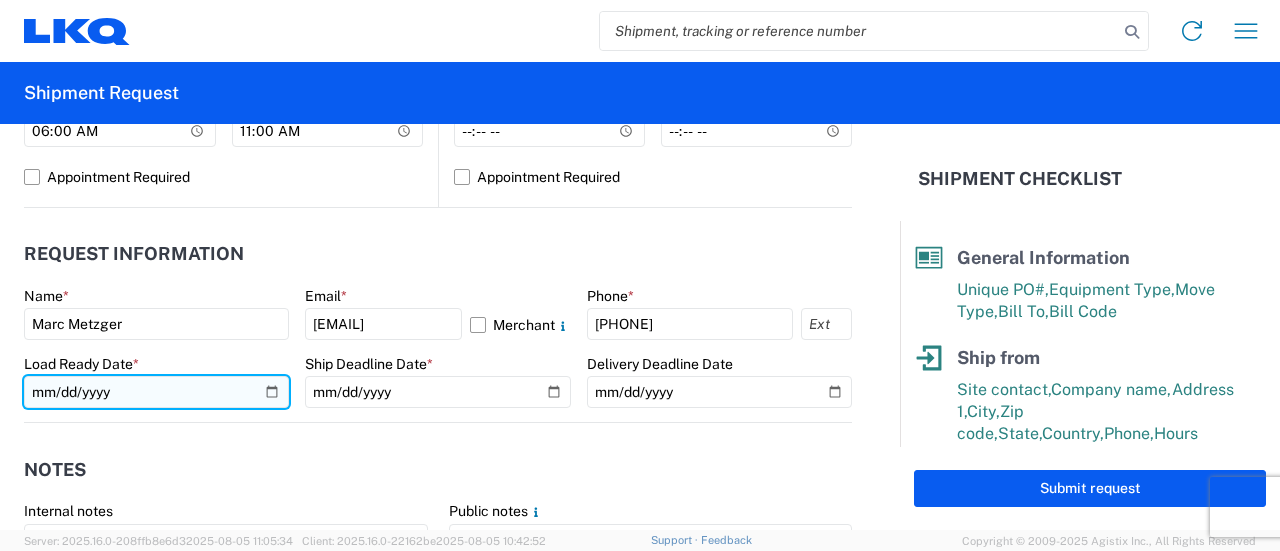 click 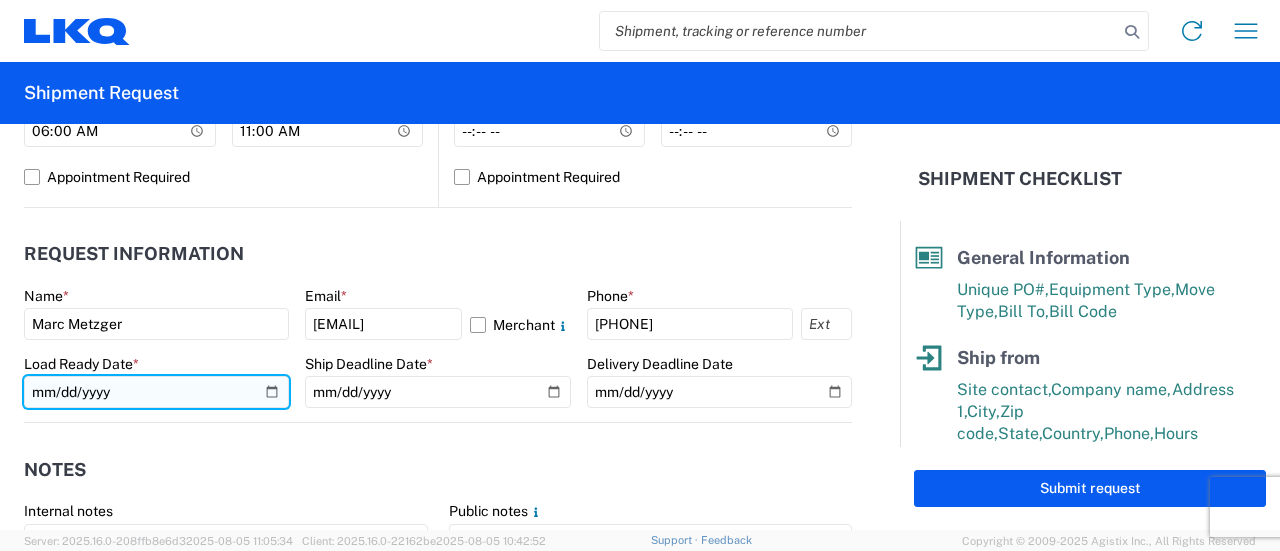 type on "[DATE]" 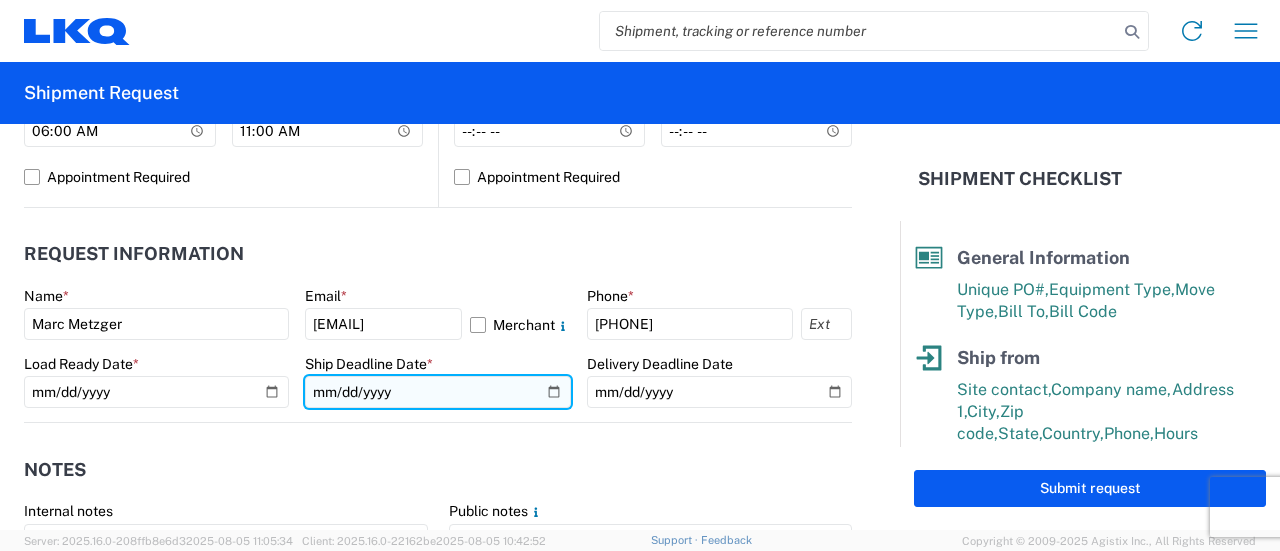 click 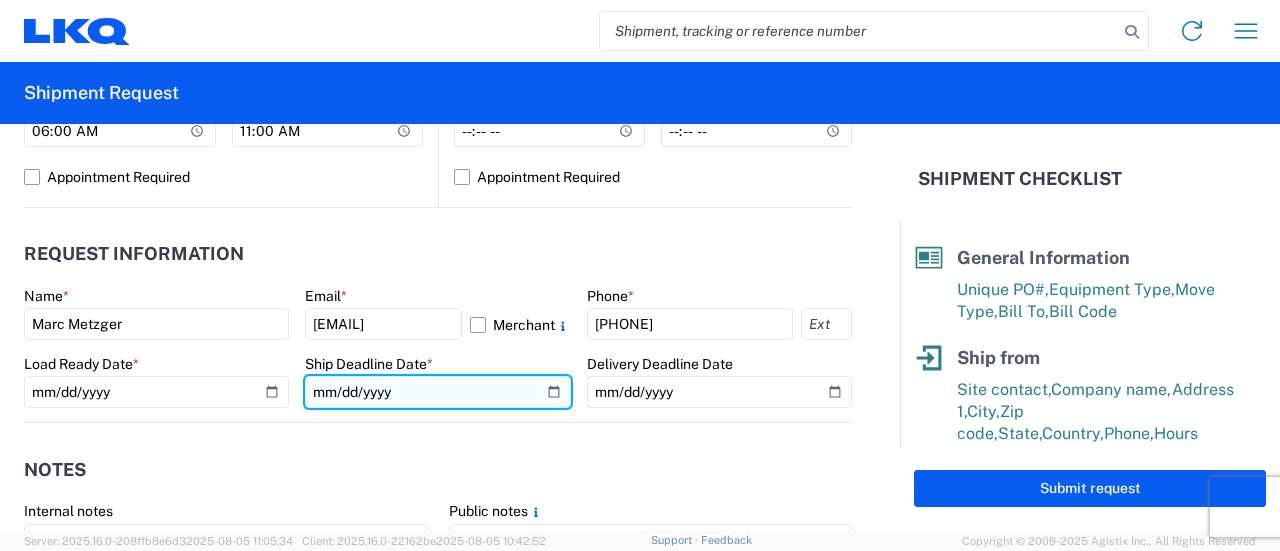 type on "[DATE]" 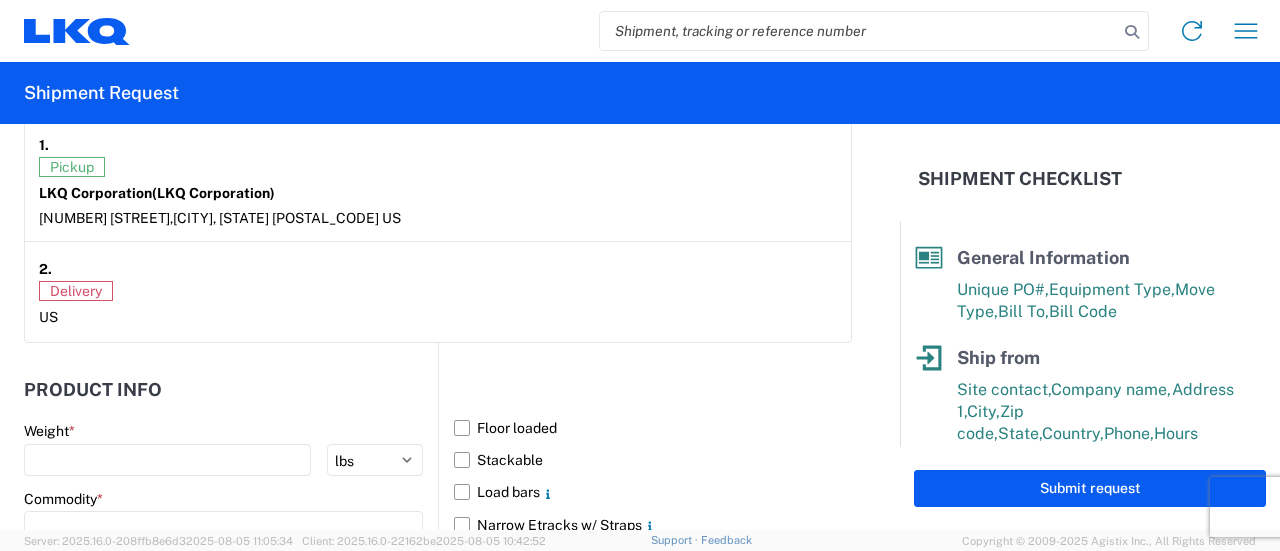 scroll, scrollTop: 1700, scrollLeft: 0, axis: vertical 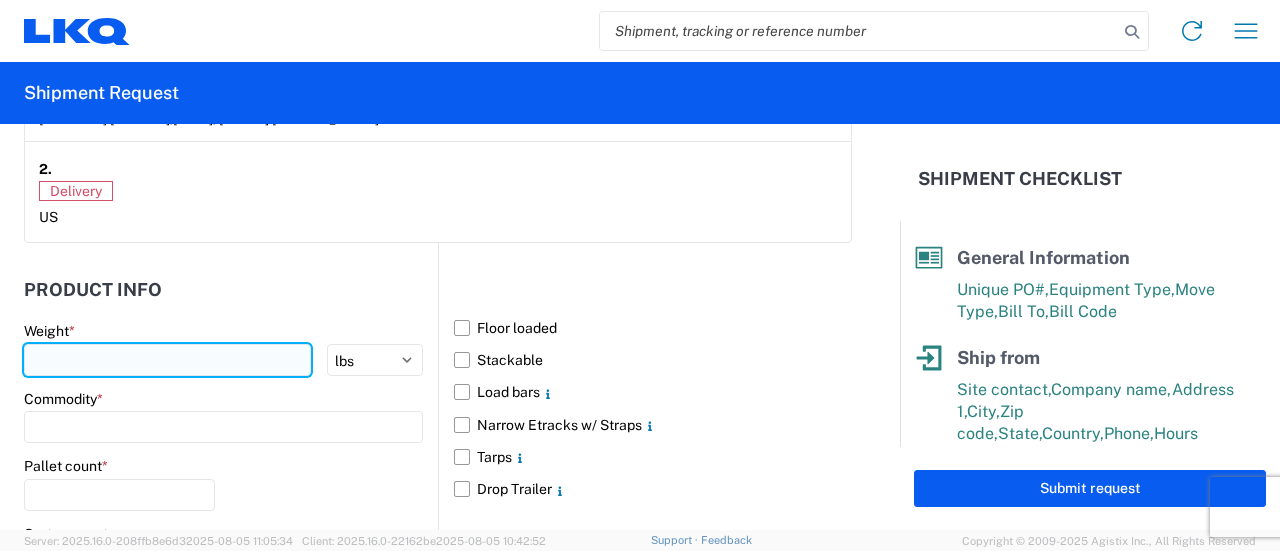 click 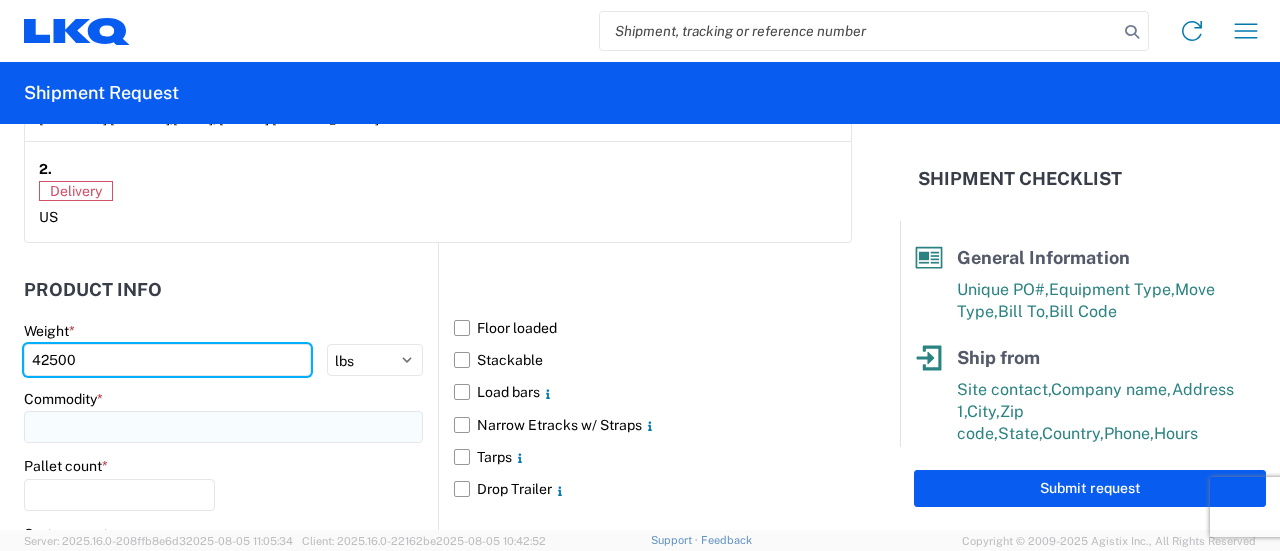 type on "42500" 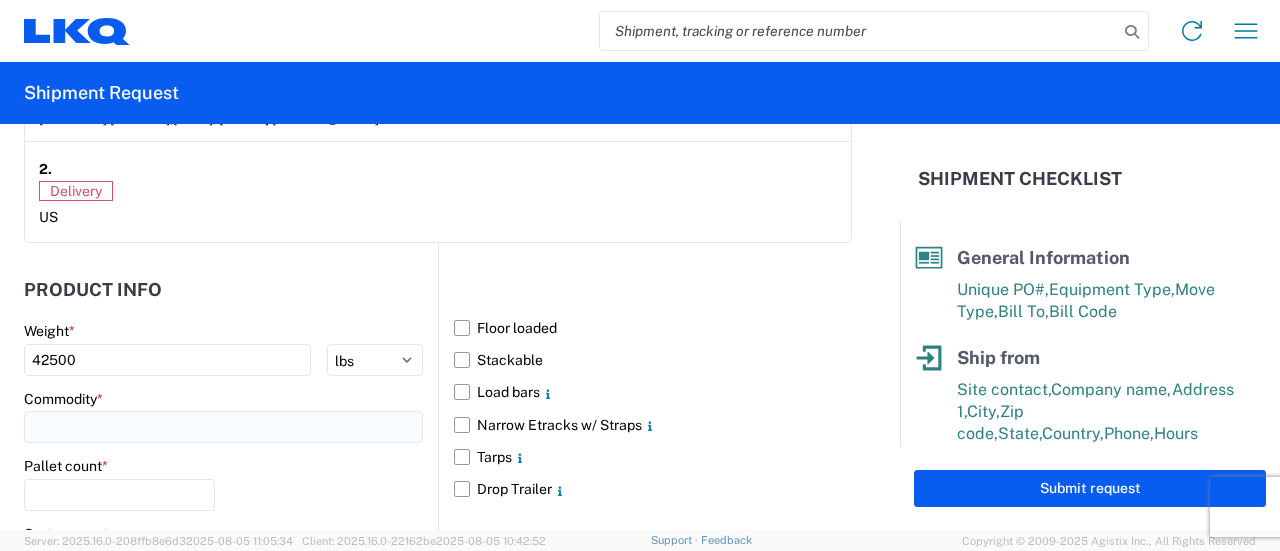 click 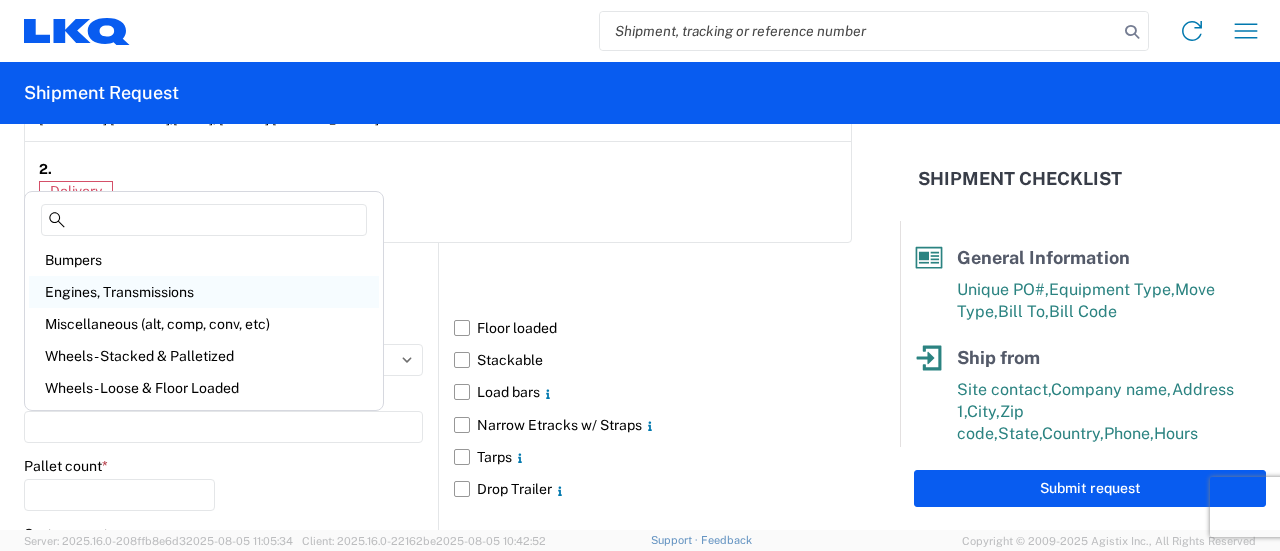 click on "Engines, Transmissions" 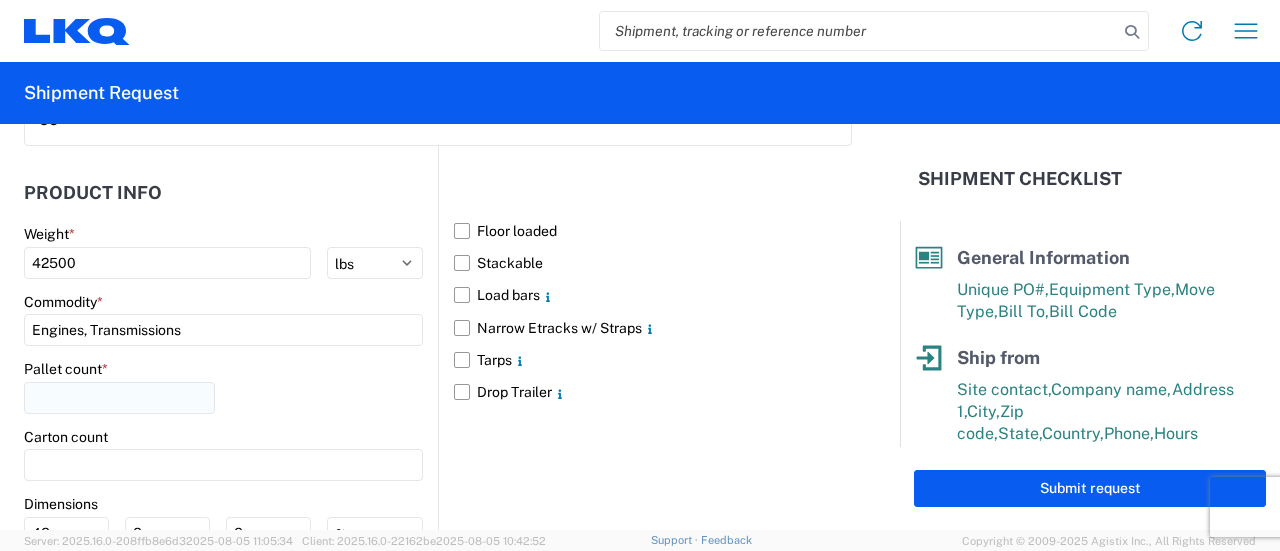 scroll, scrollTop: 1800, scrollLeft: 0, axis: vertical 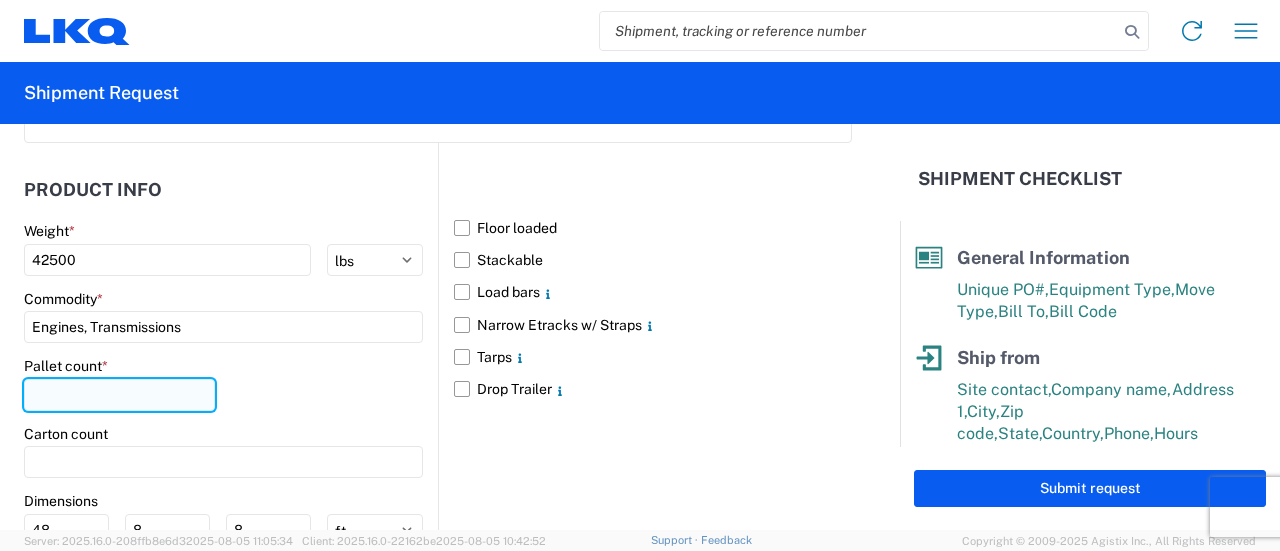 click 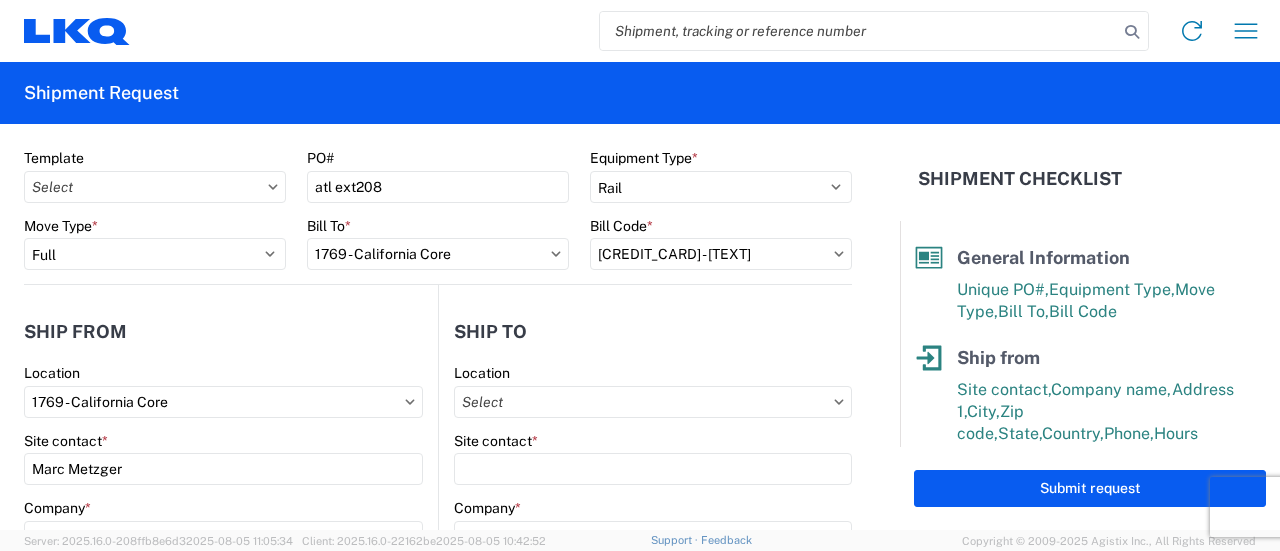 scroll, scrollTop: 100, scrollLeft: 0, axis: vertical 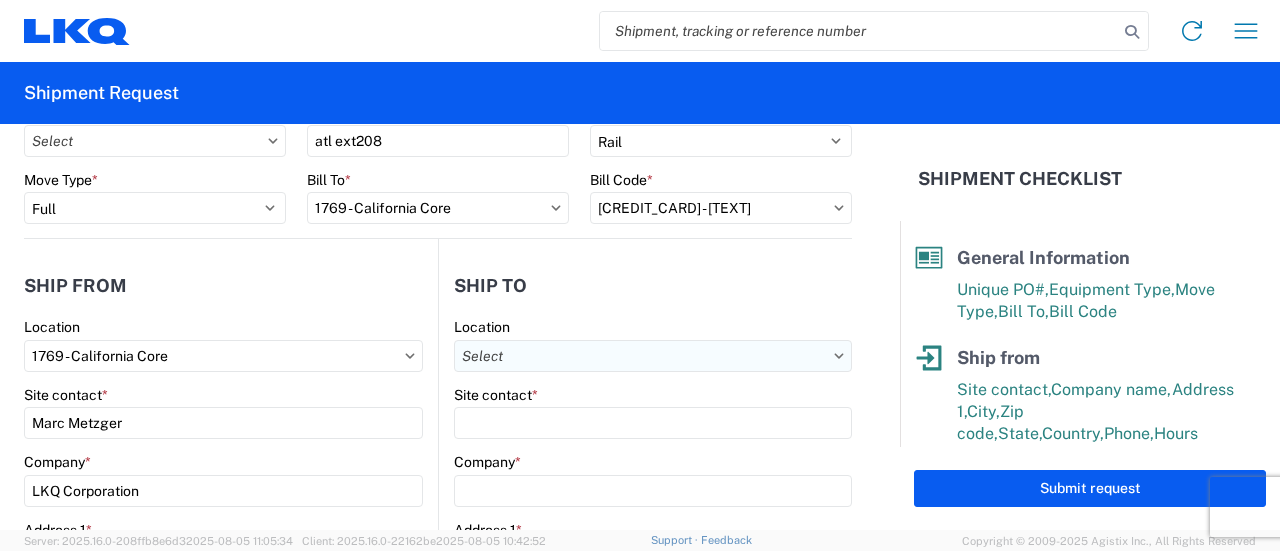 type on "30" 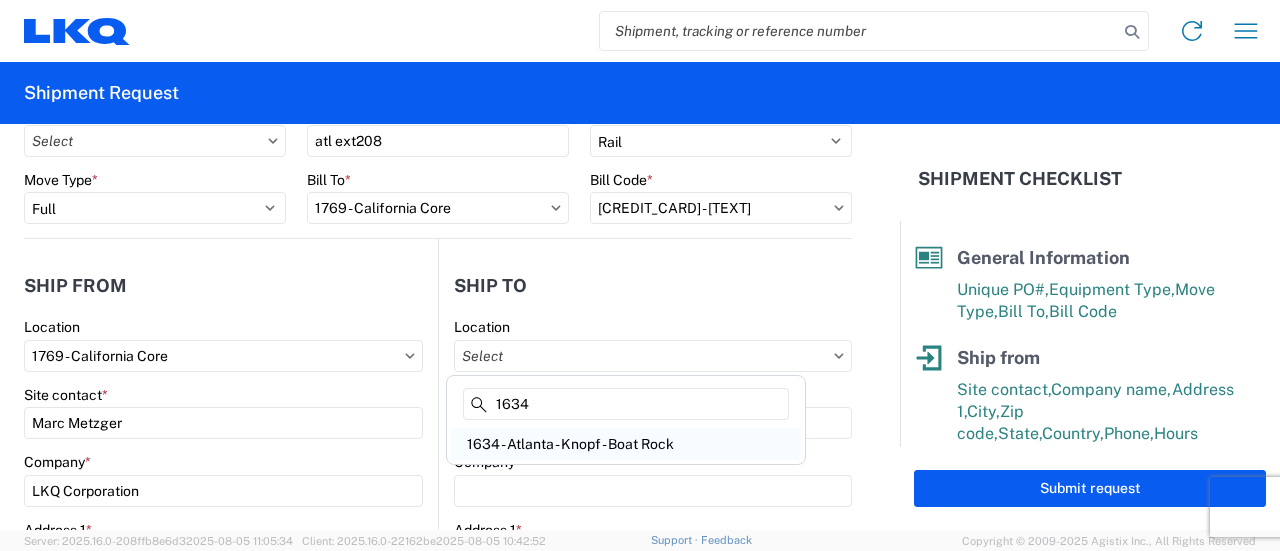 type on "1634" 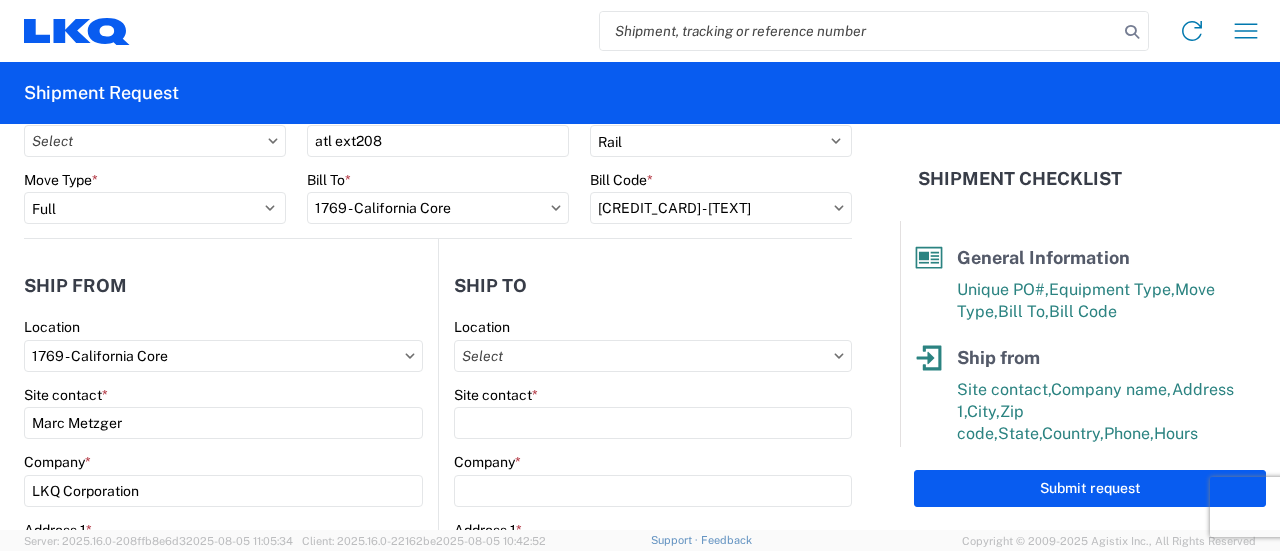 type on "1634 - Atlanta - Knopf - Boat Rock" 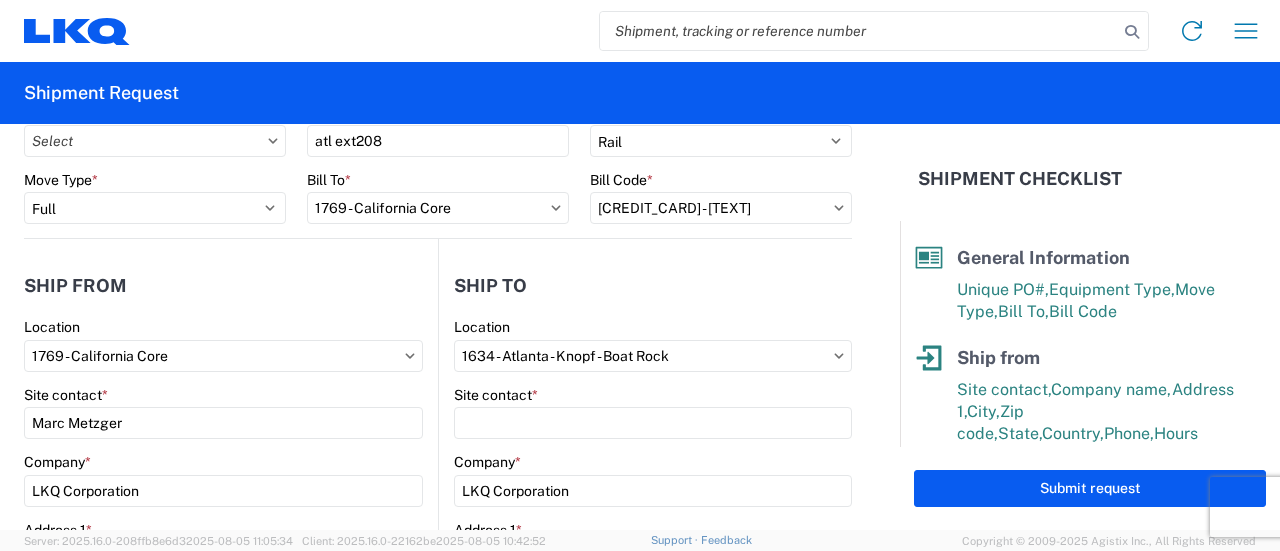 select on "GA" 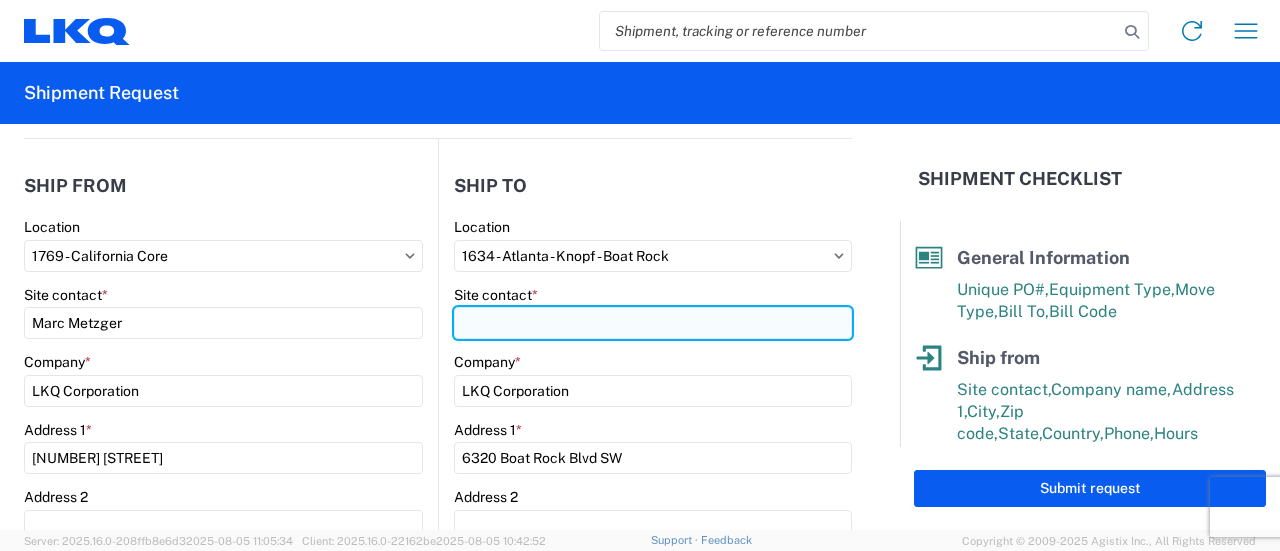 click on "Site contact  *" at bounding box center [653, 323] 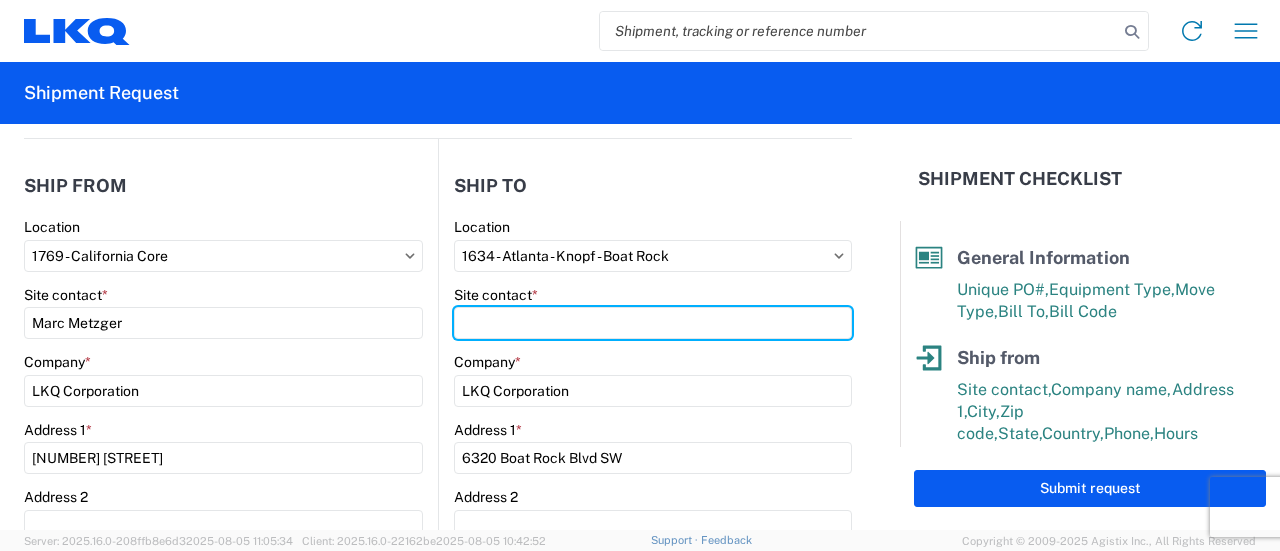 type on "[FIRST]" 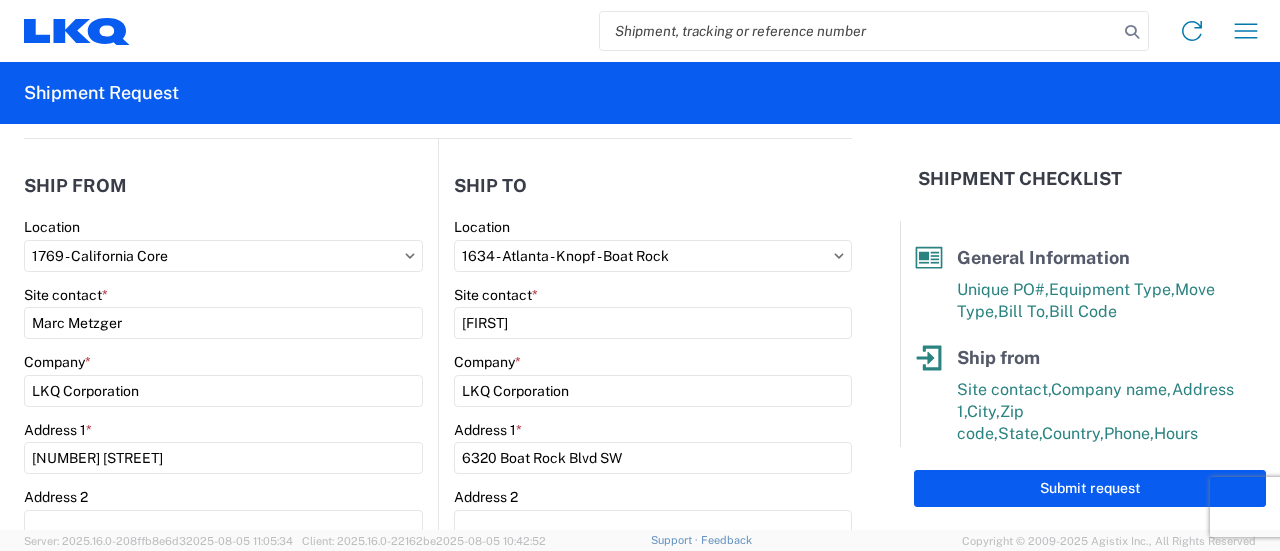 click on "Ship to" 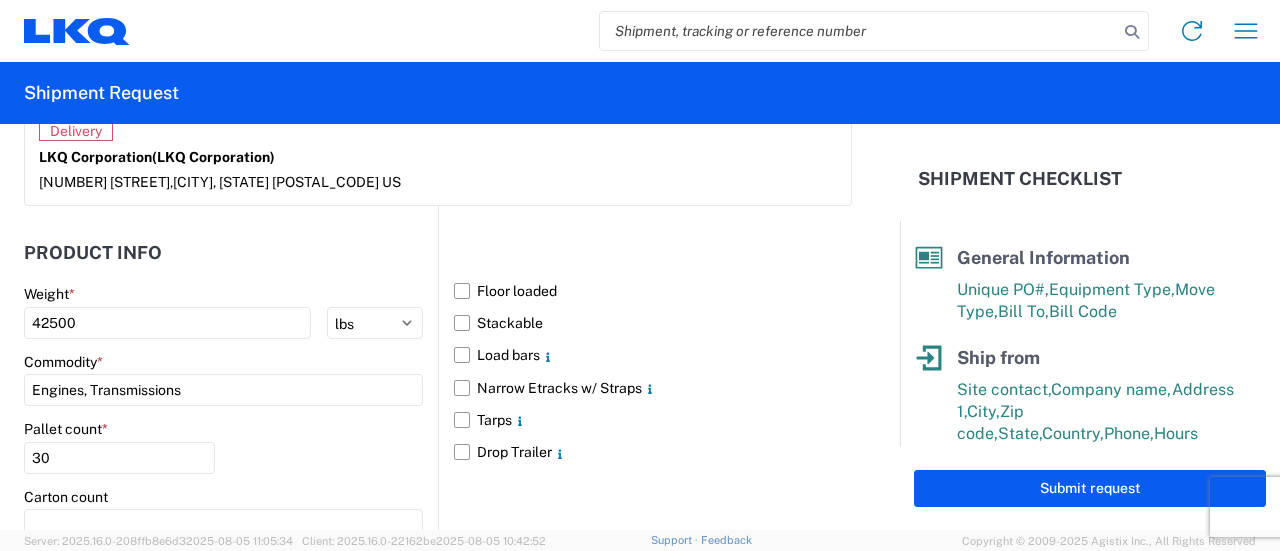 scroll, scrollTop: 1800, scrollLeft: 0, axis: vertical 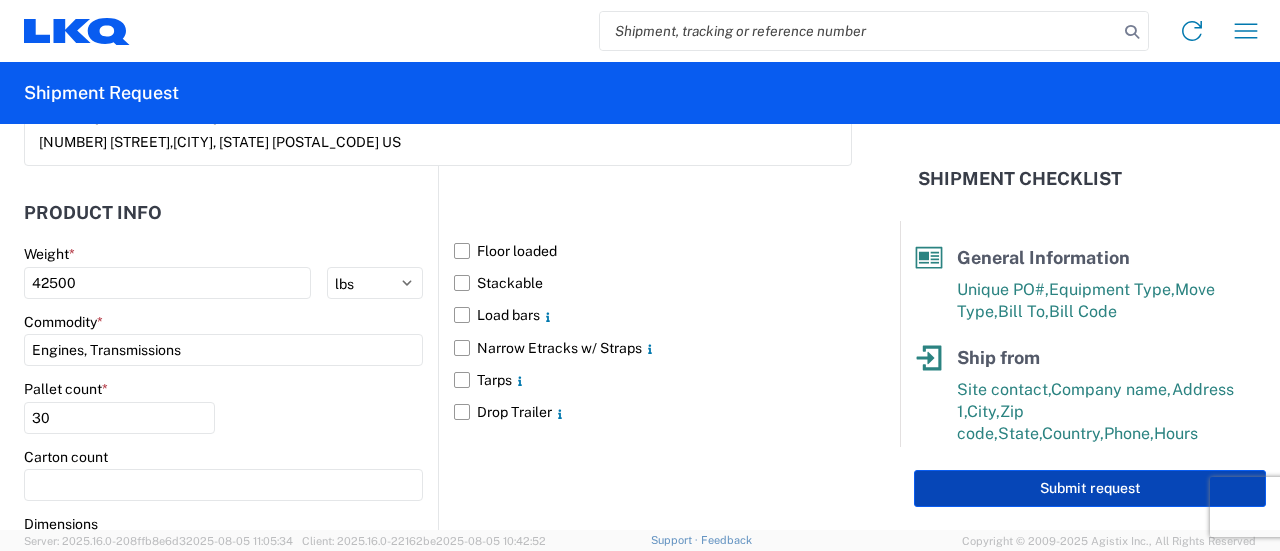 click on "Submit request" 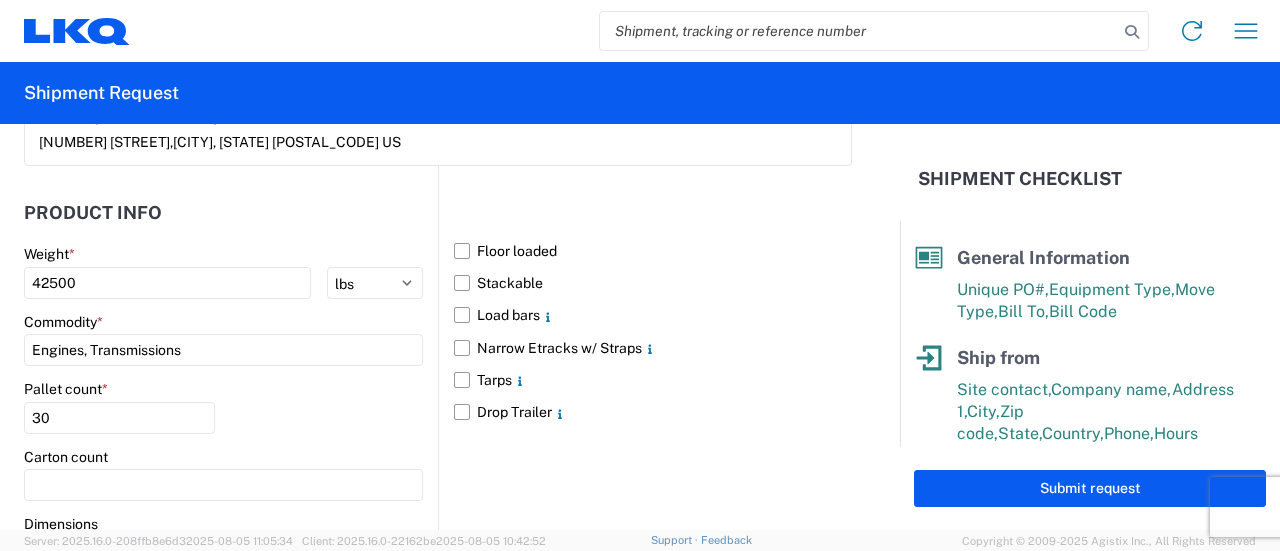 select on "US" 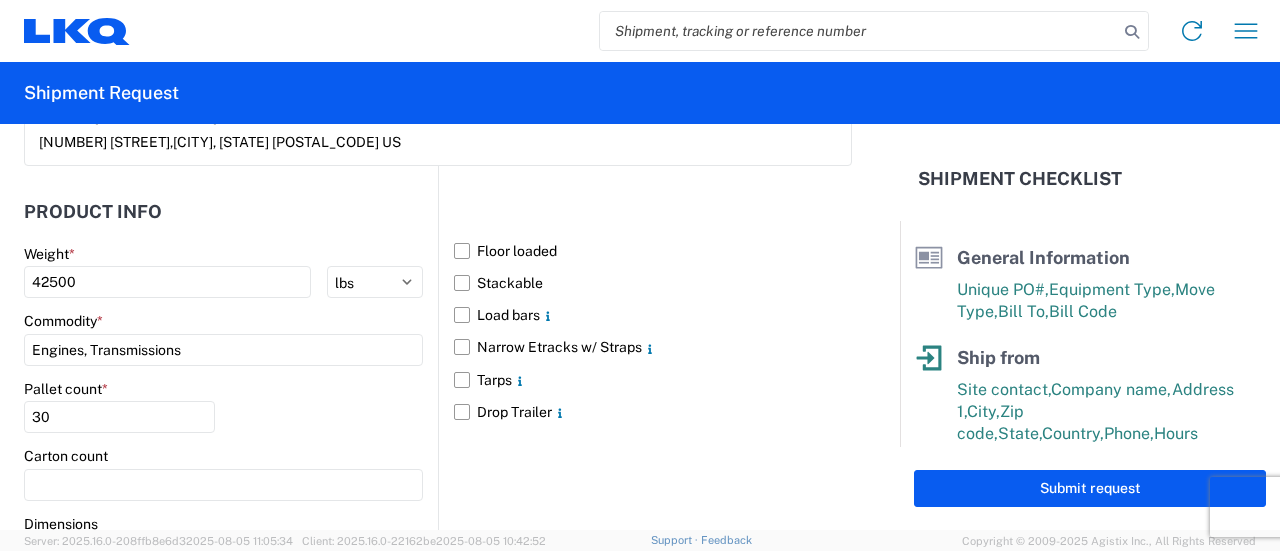 scroll, scrollTop: 1799, scrollLeft: 0, axis: vertical 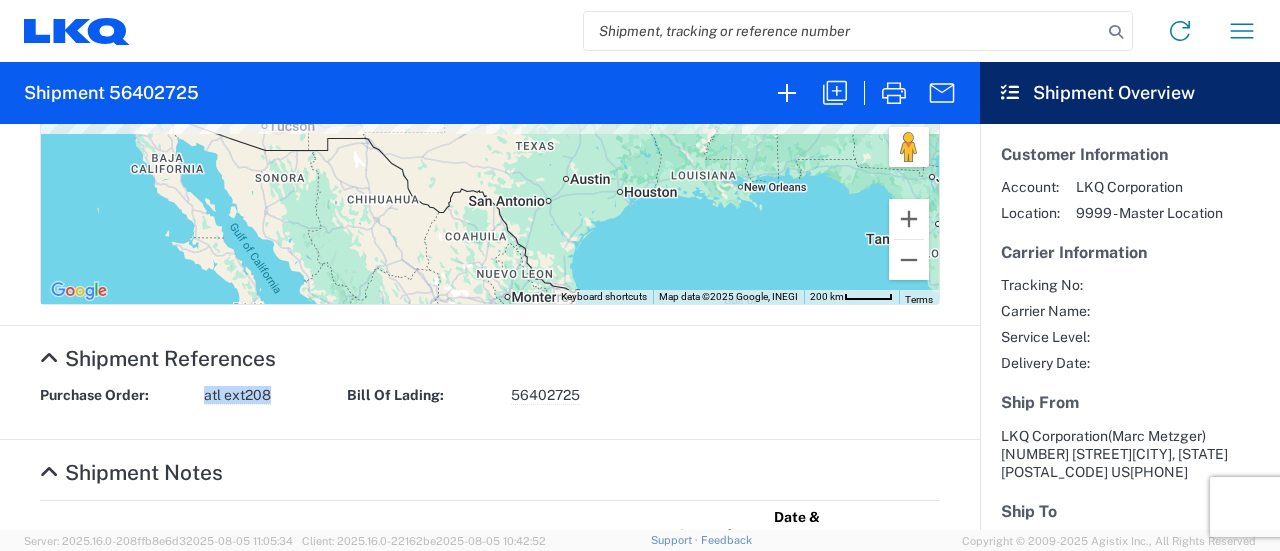 drag, startPoint x: 274, startPoint y: 392, endPoint x: 196, endPoint y: 400, distance: 78.40918 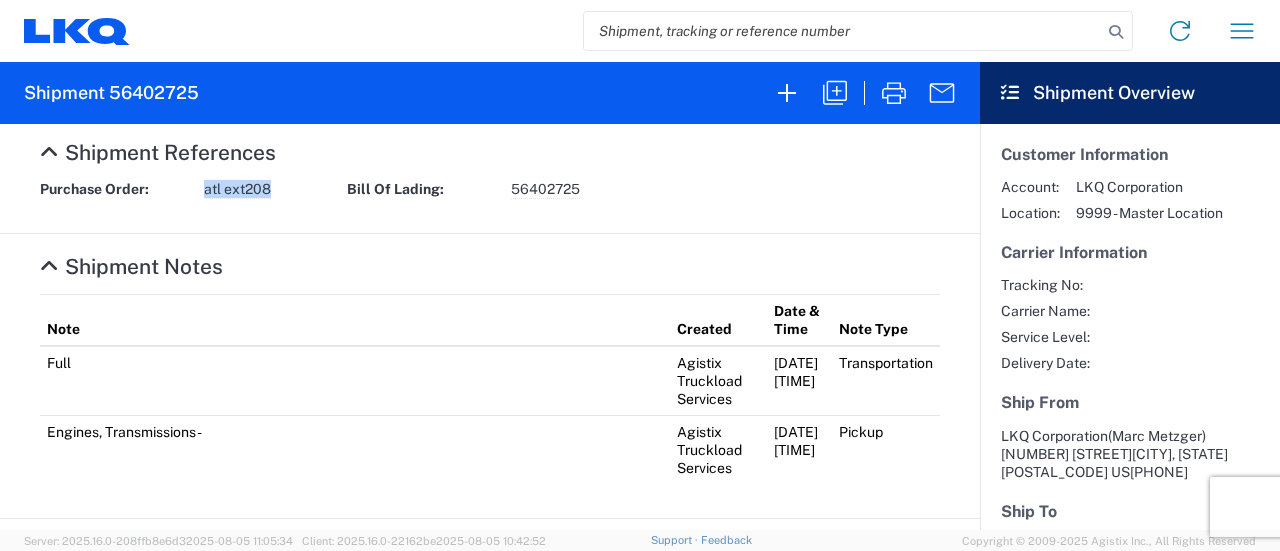 scroll, scrollTop: 1158, scrollLeft: 0, axis: vertical 